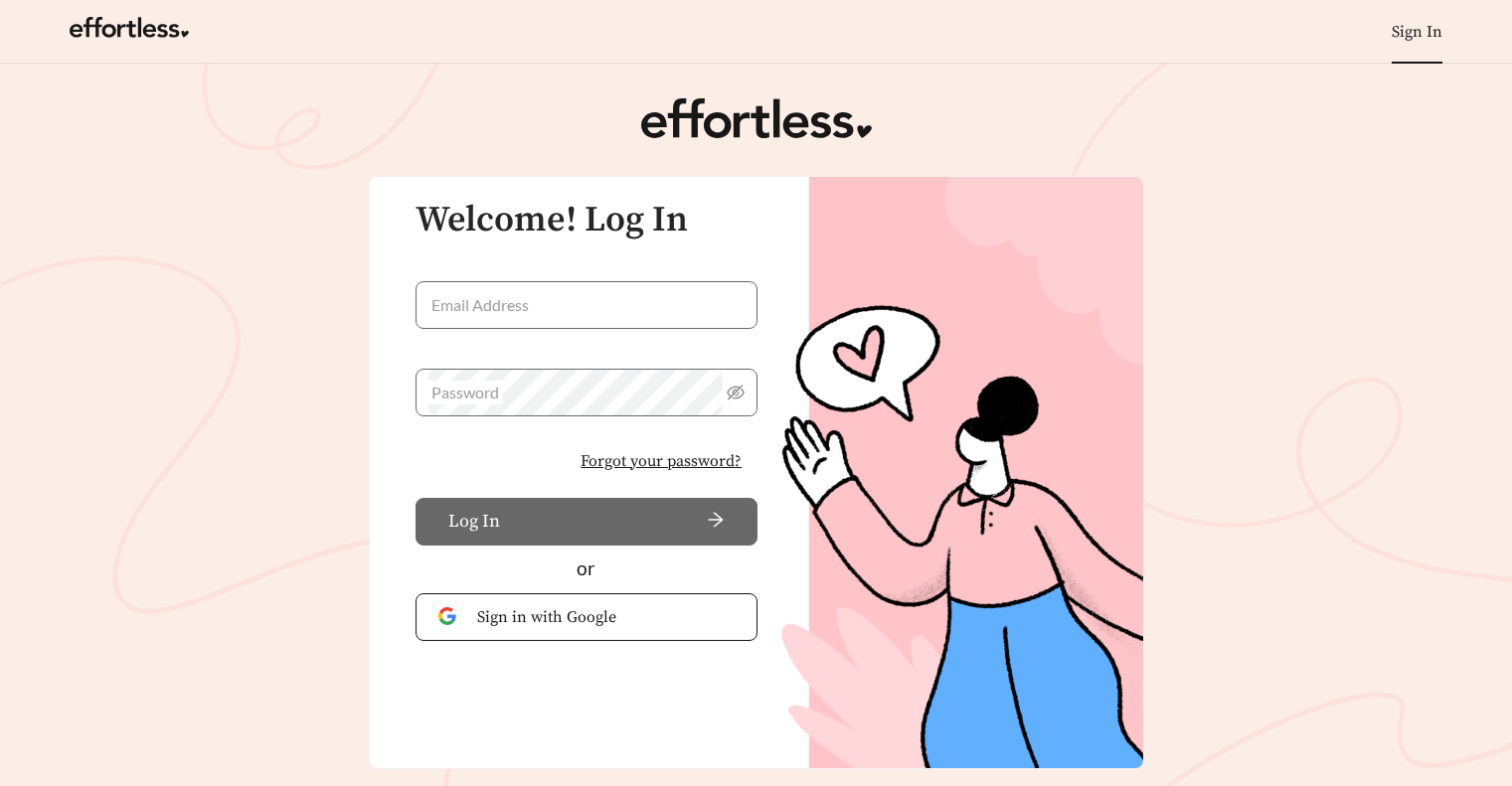 scroll, scrollTop: 0, scrollLeft: 0, axis: both 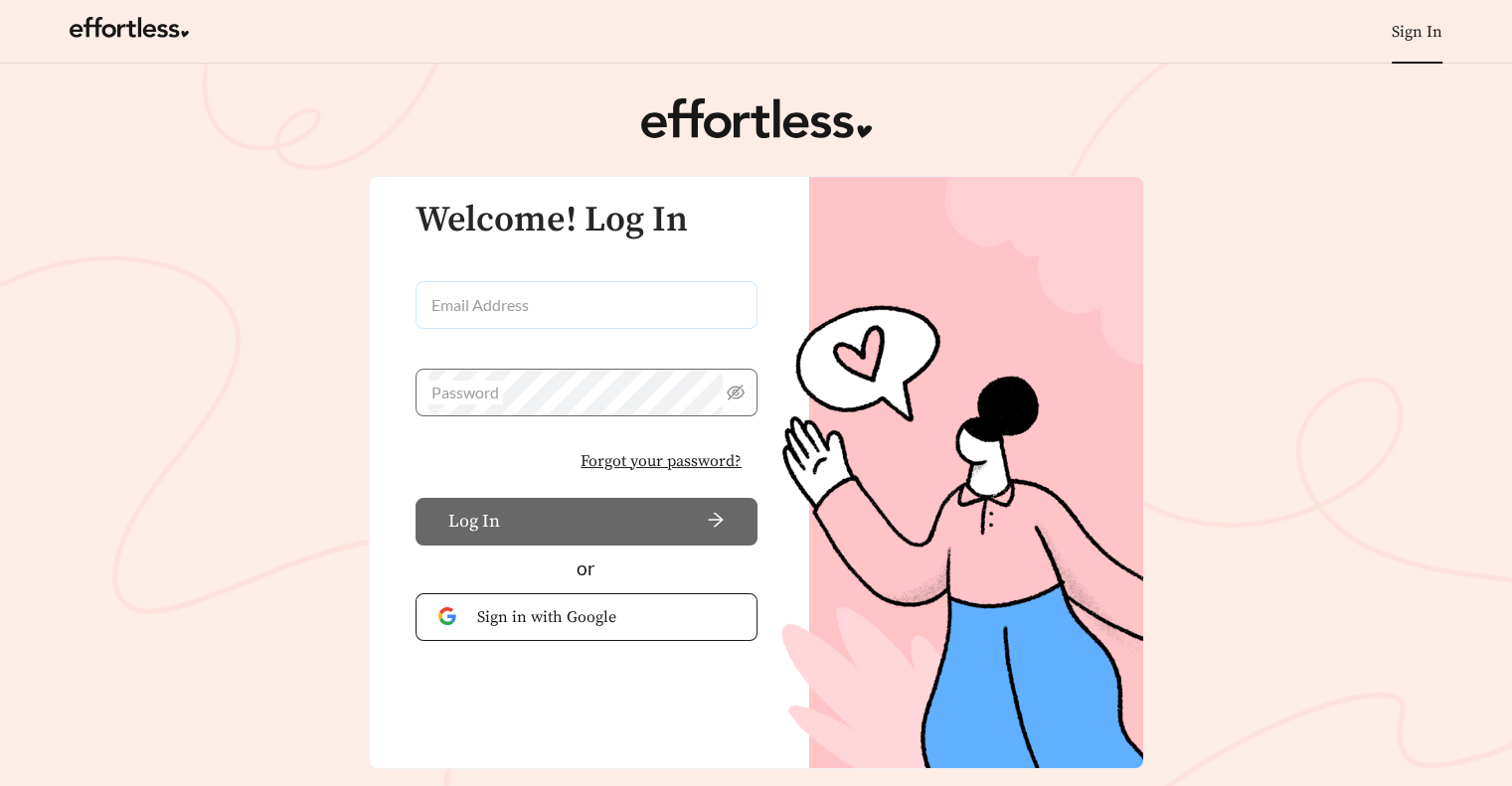 type on "**********" 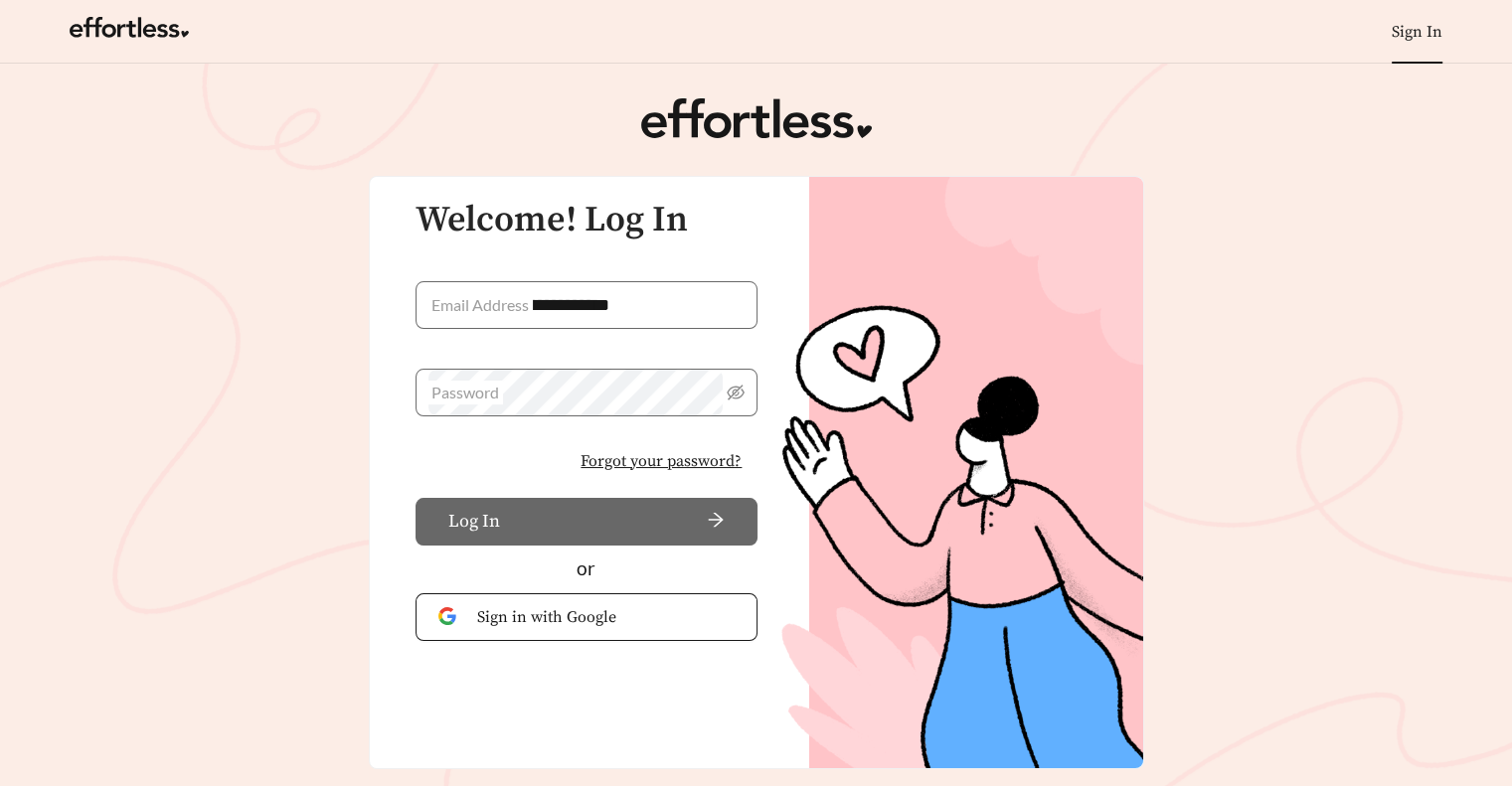 click on "**********" at bounding box center [587, 325] 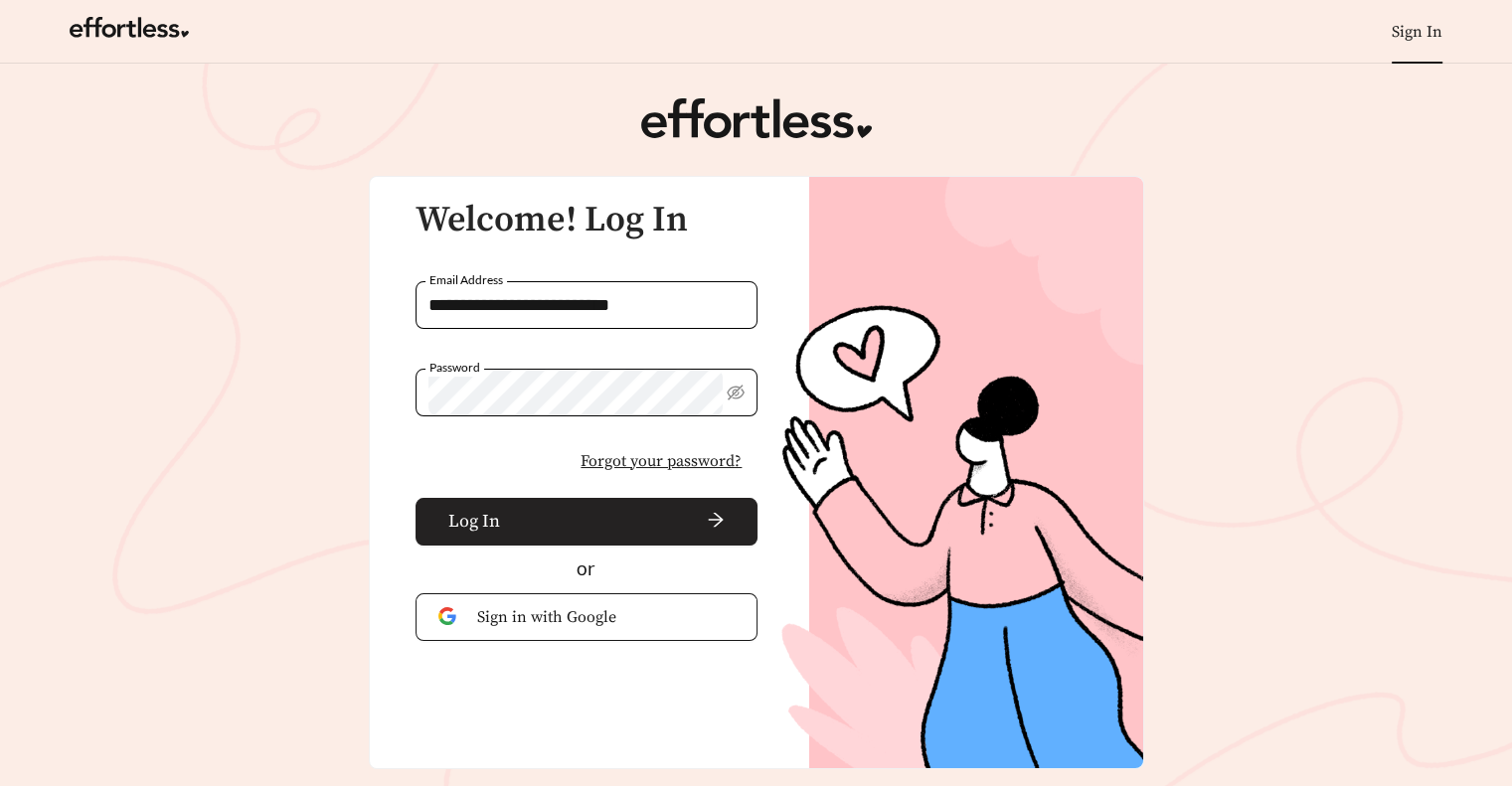 click at bounding box center [616, 522] 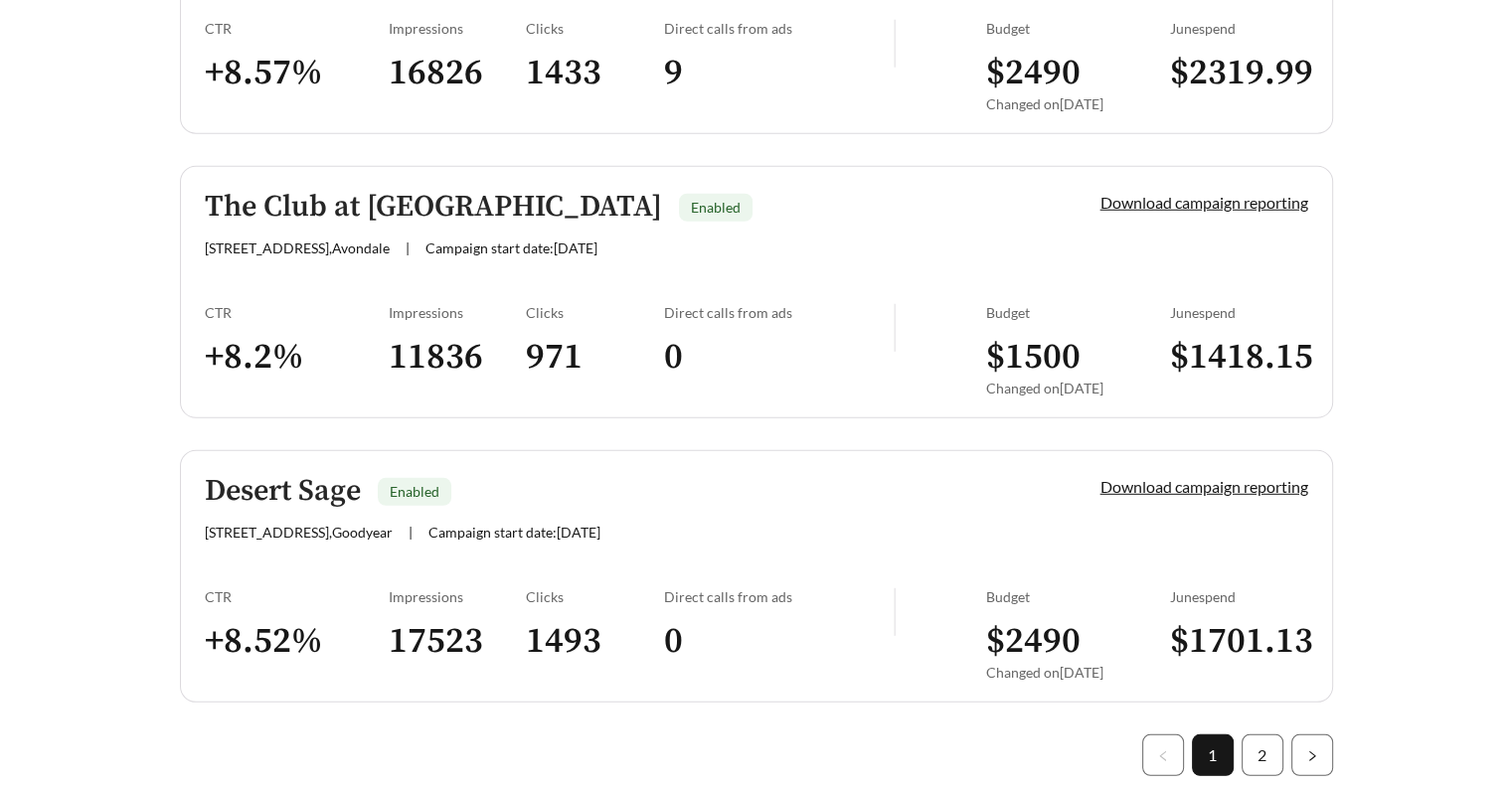 scroll, scrollTop: 5565, scrollLeft: 0, axis: vertical 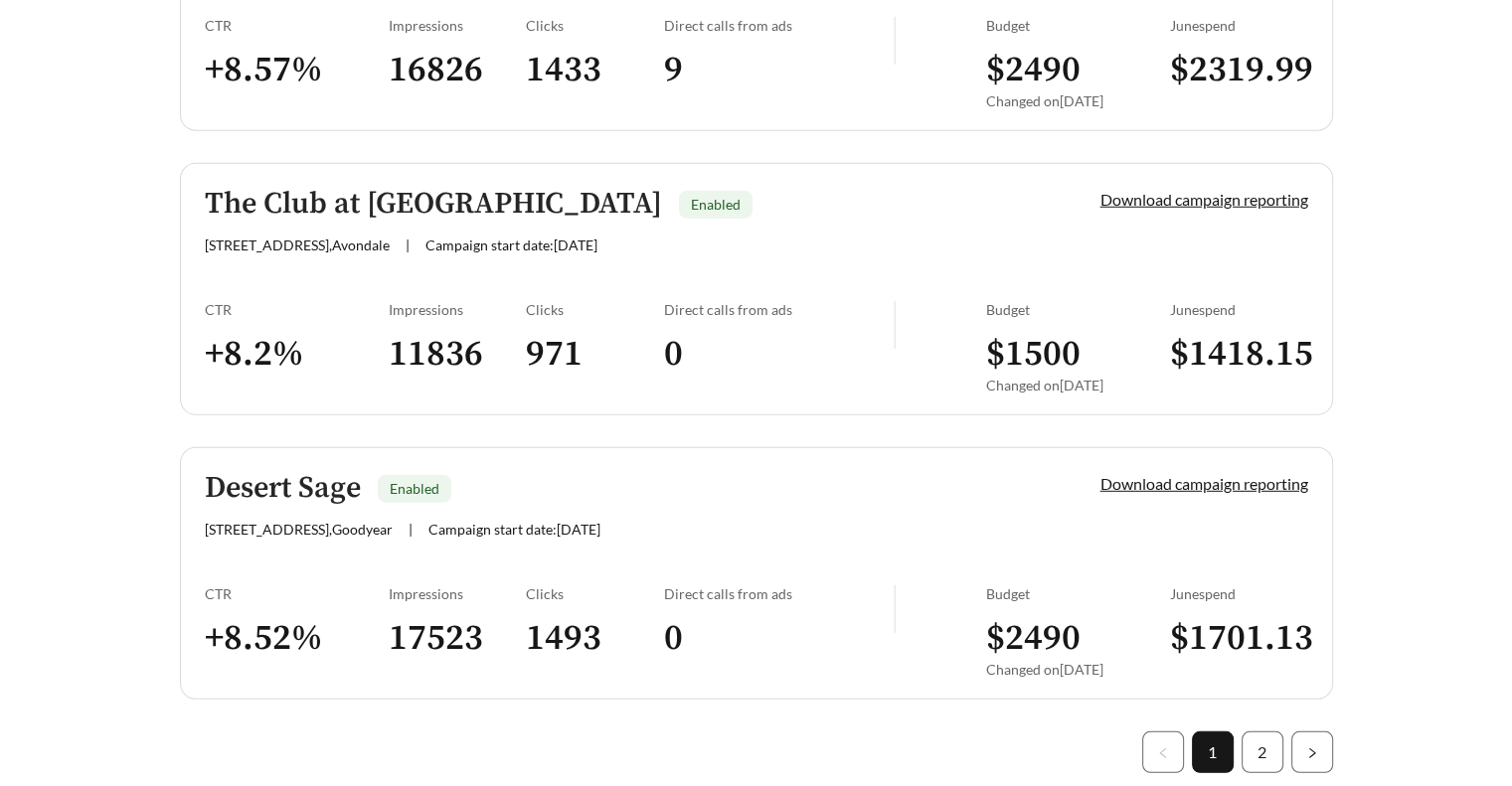 click on "Desert Sage" at bounding box center [282, 488] 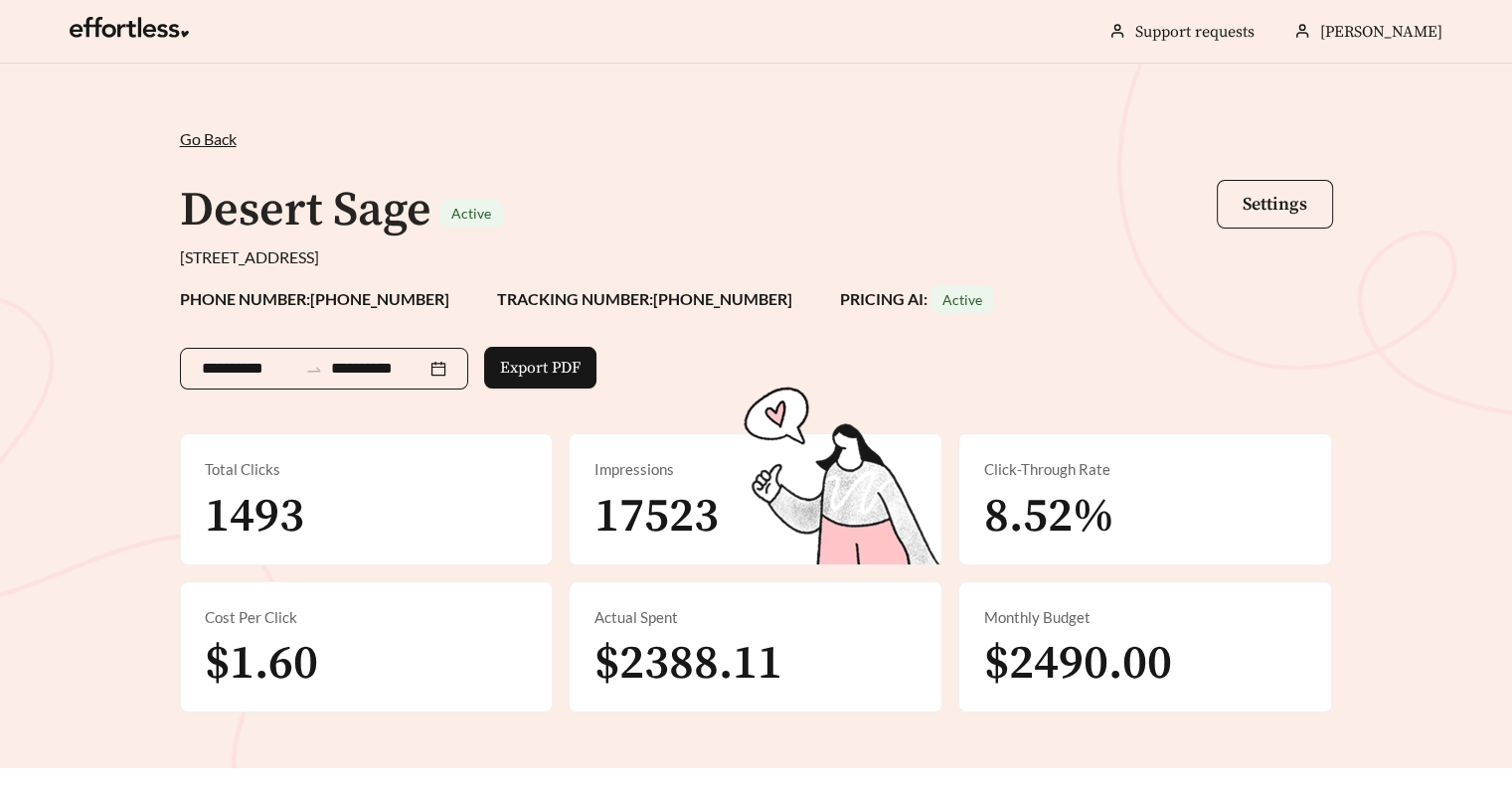click on "**********" at bounding box center (250, 369) 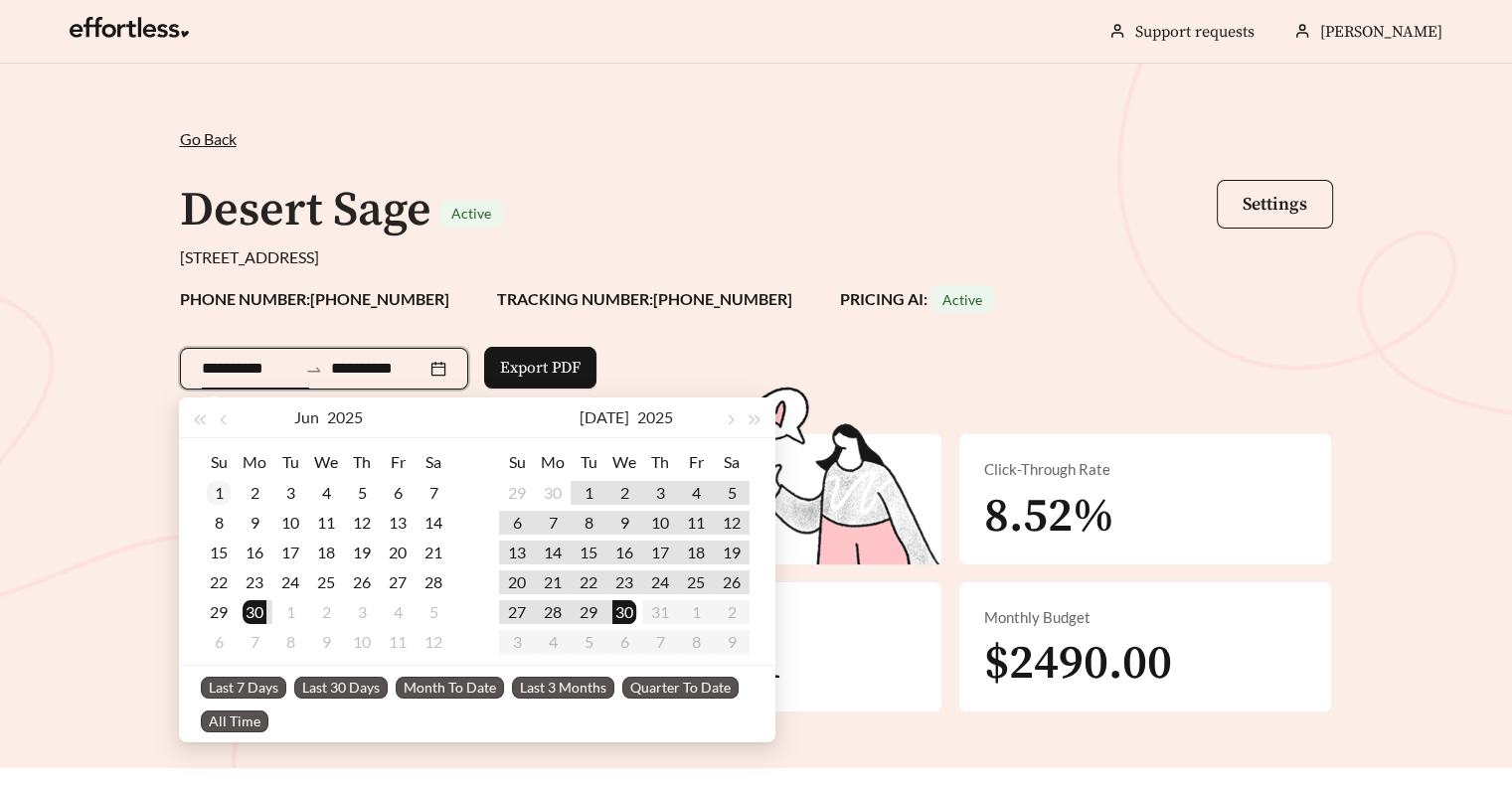 type on "**********" 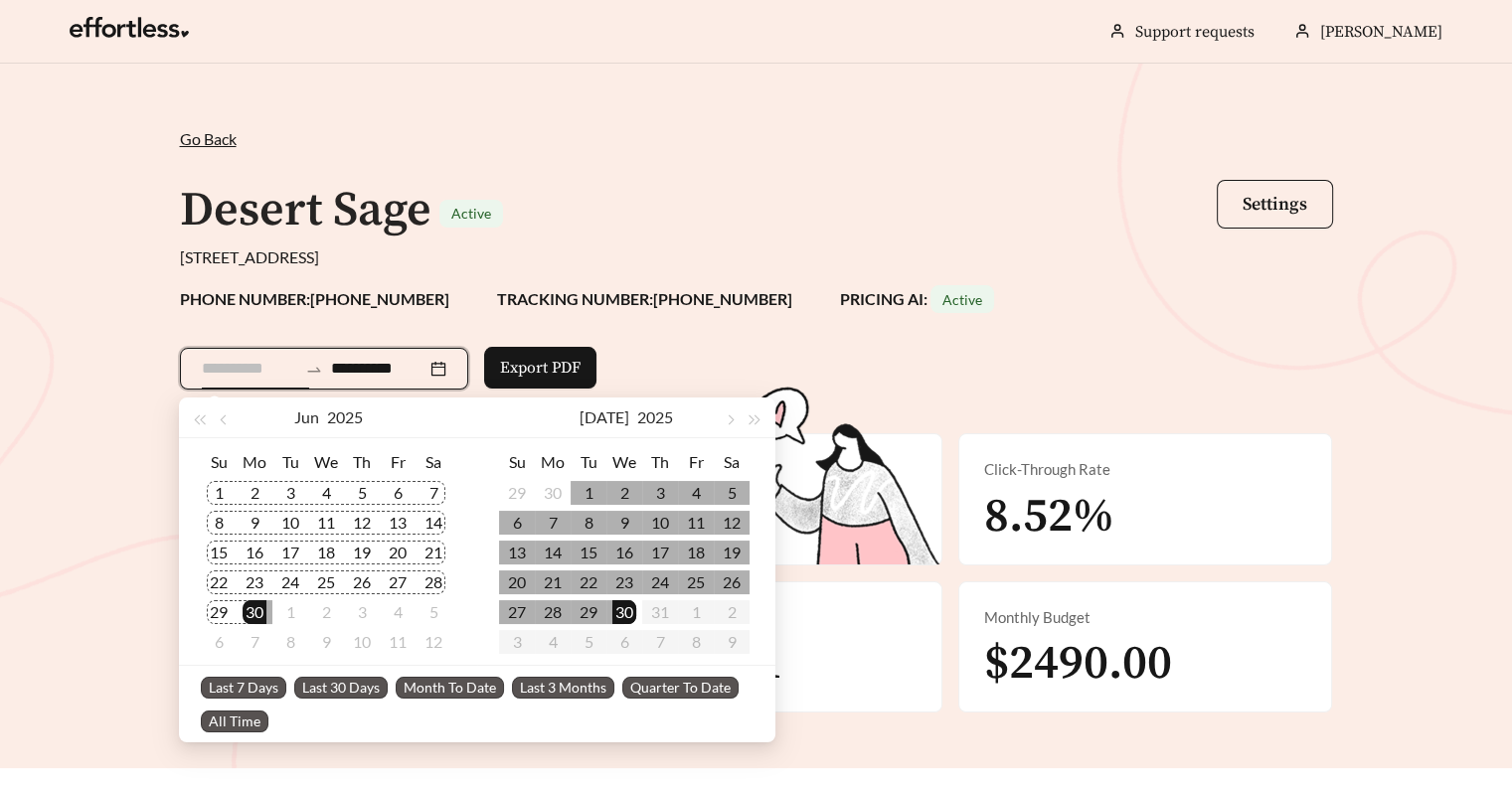 click on "1" at bounding box center [219, 493] 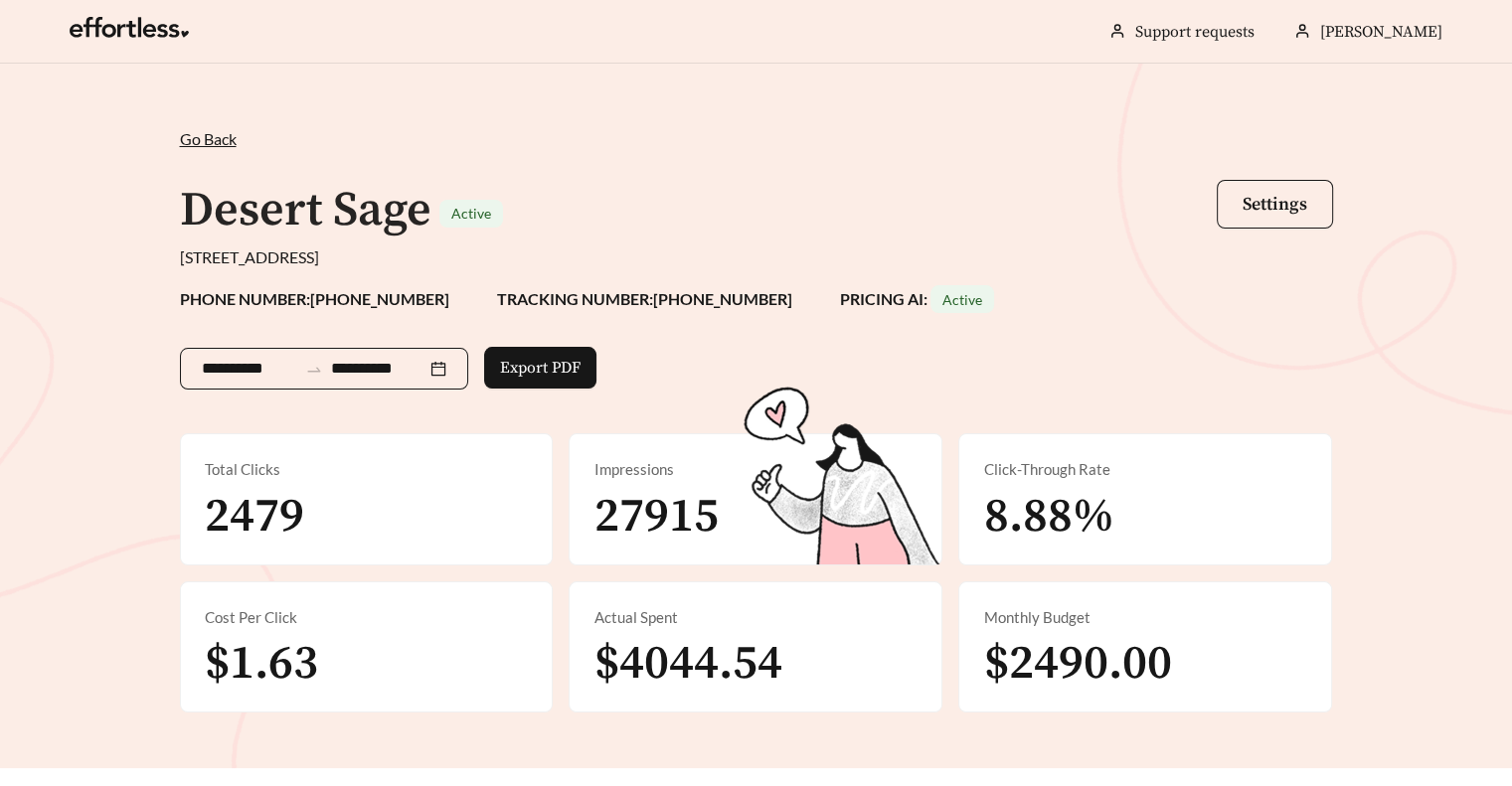 click on "**********" at bounding box center [379, 369] 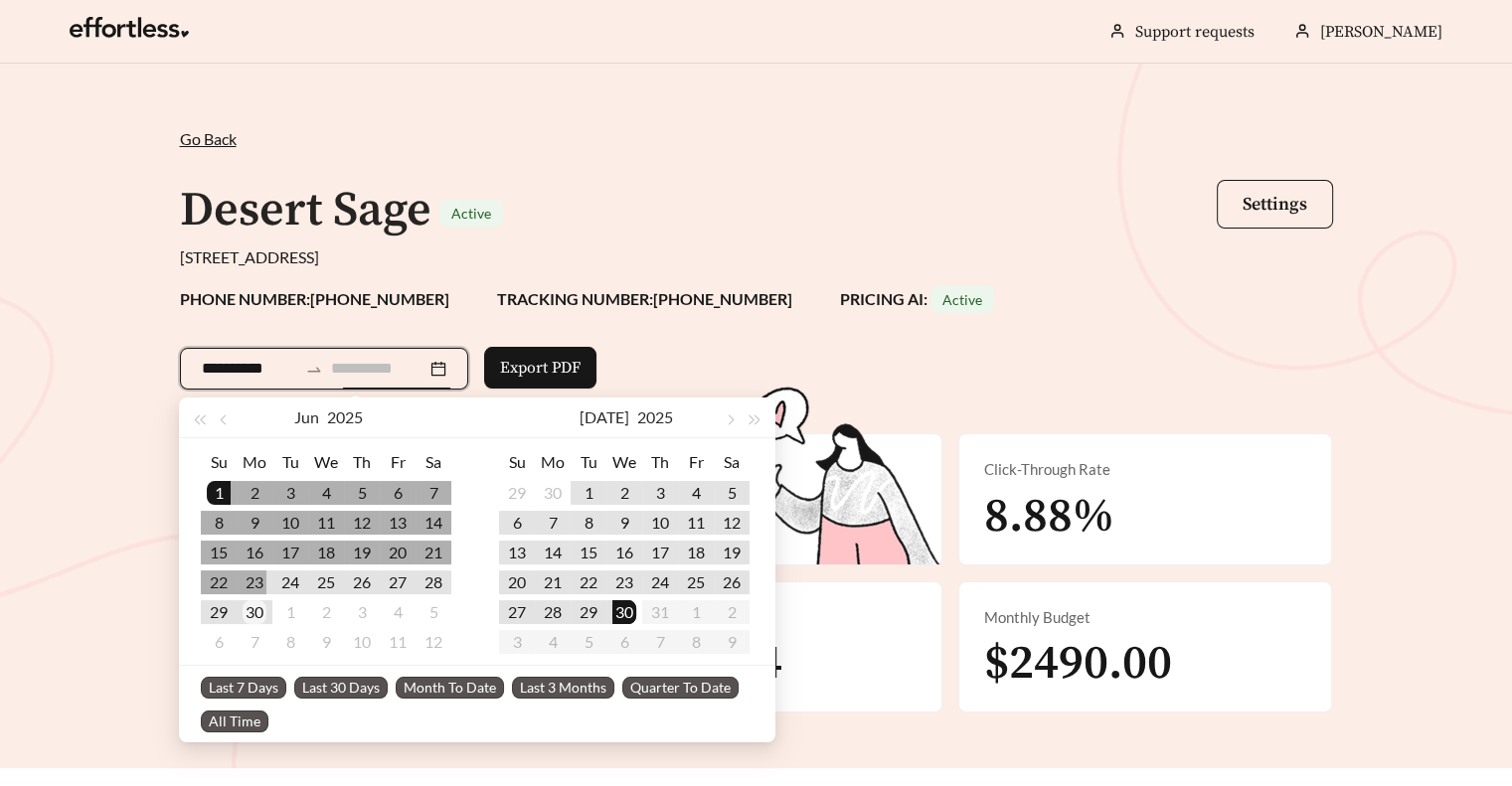 type on "**********" 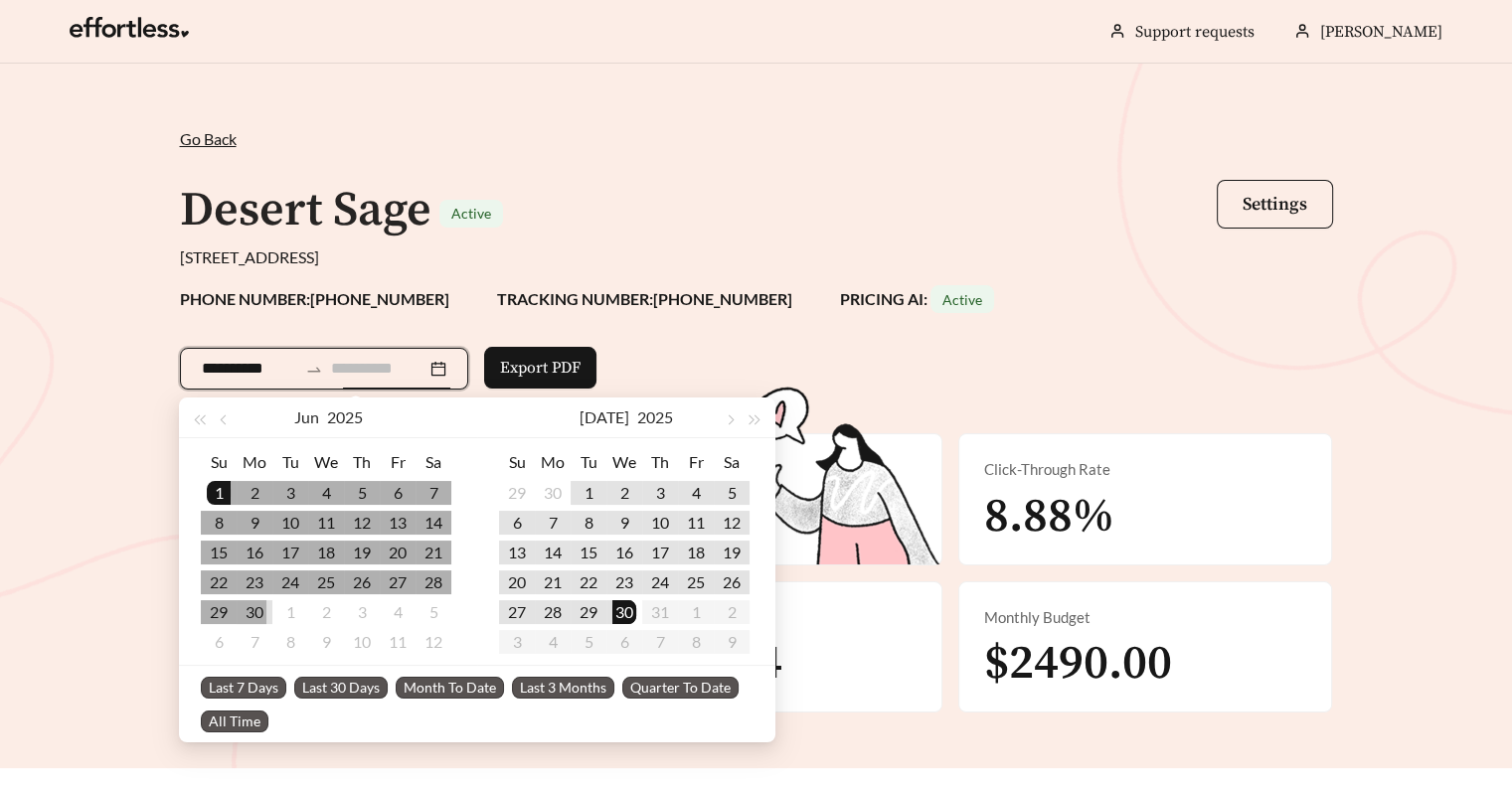 click on "30" at bounding box center [254, 612] 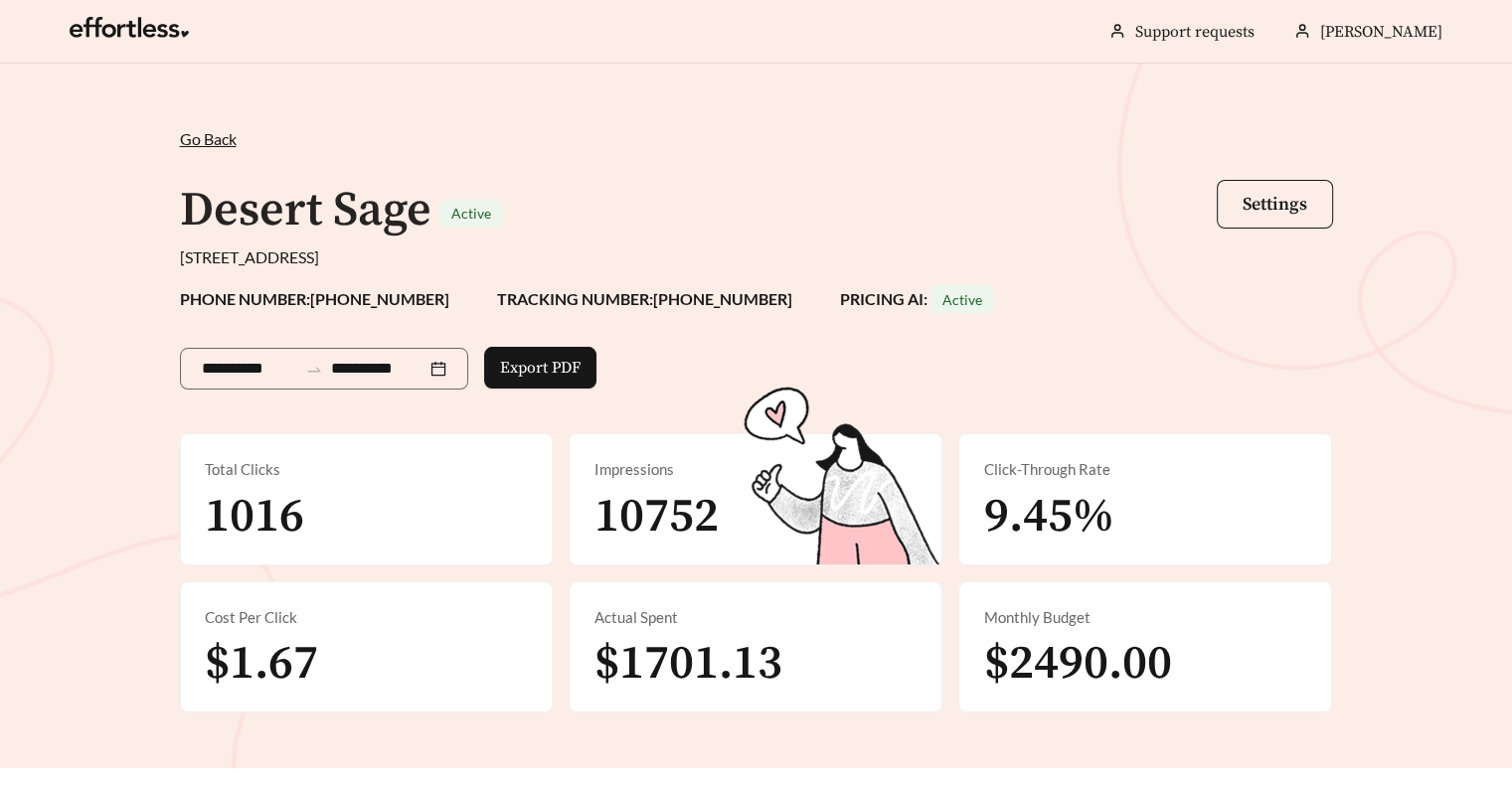 click on "**********" at bounding box center [756, 415] 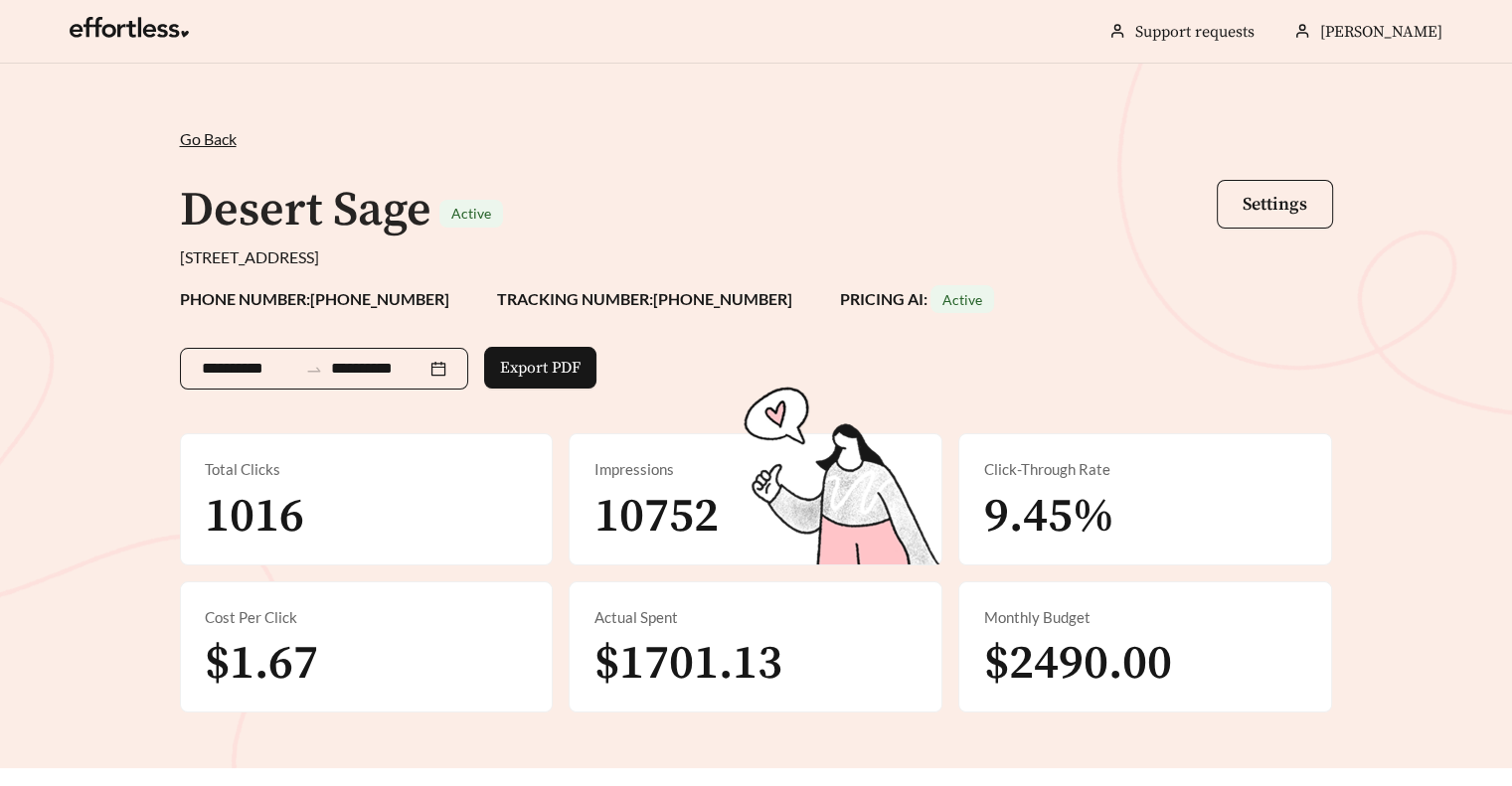 click on "**********" at bounding box center (324, 369) 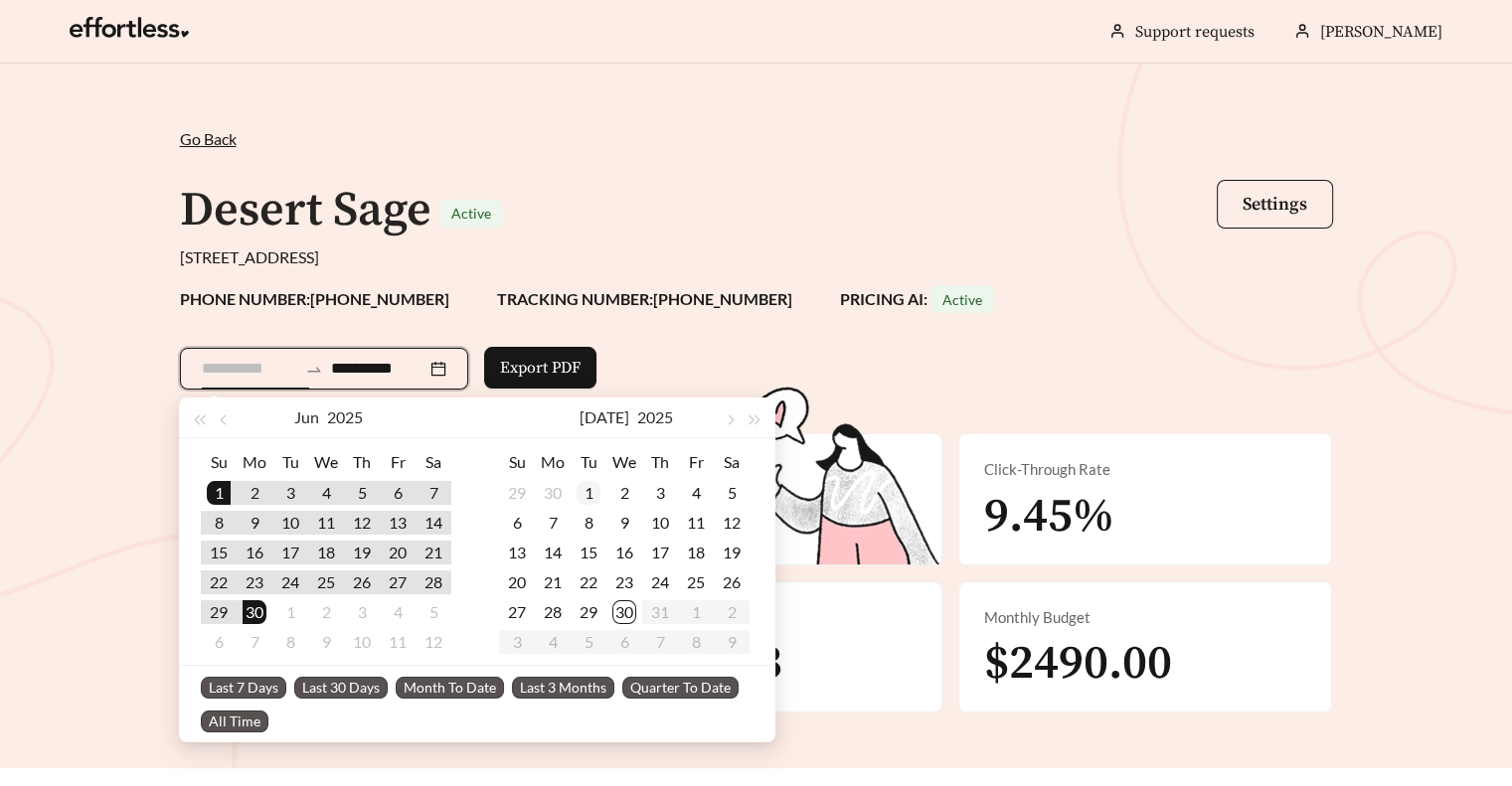 type on "**********" 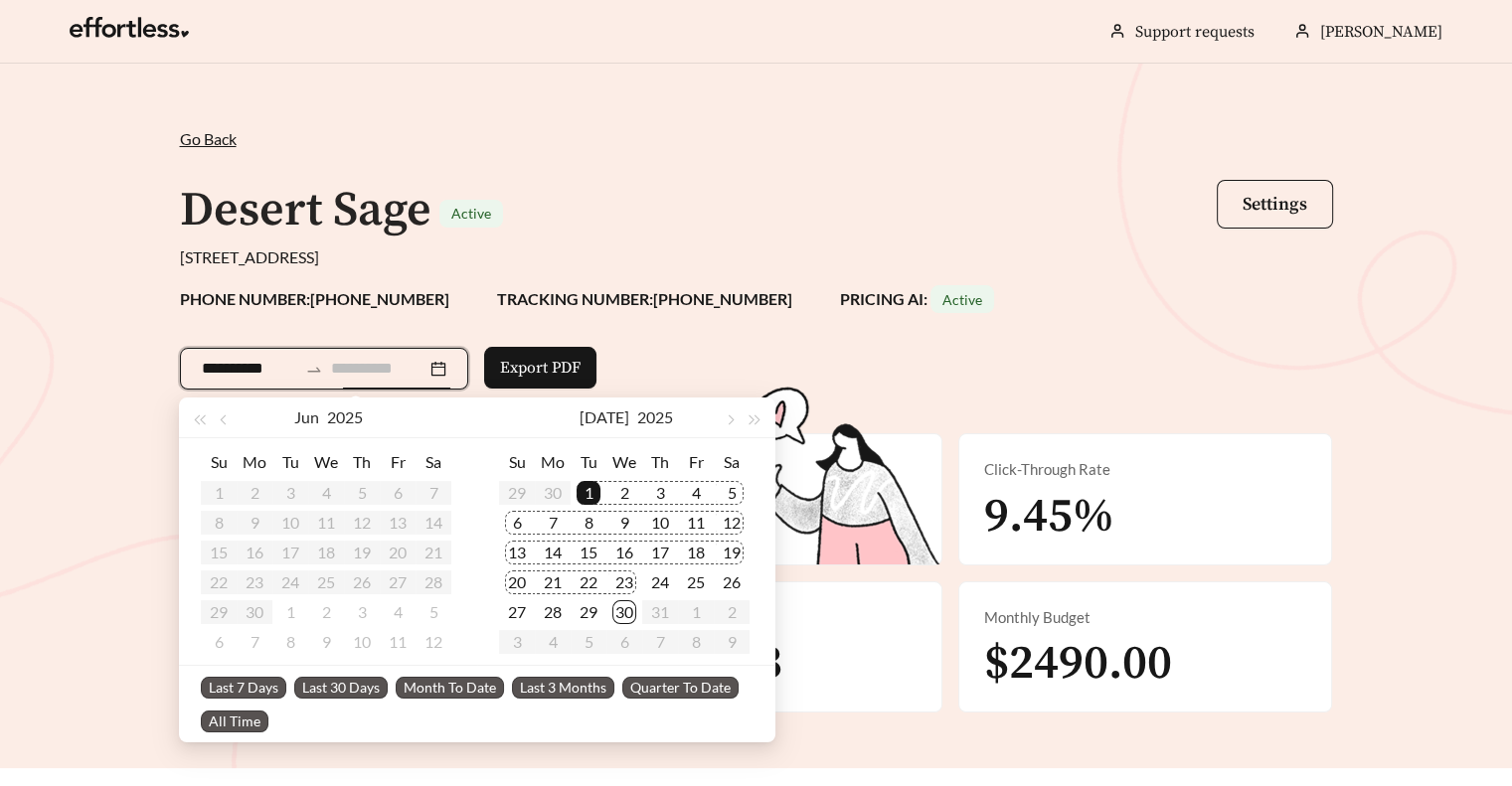 type on "**********" 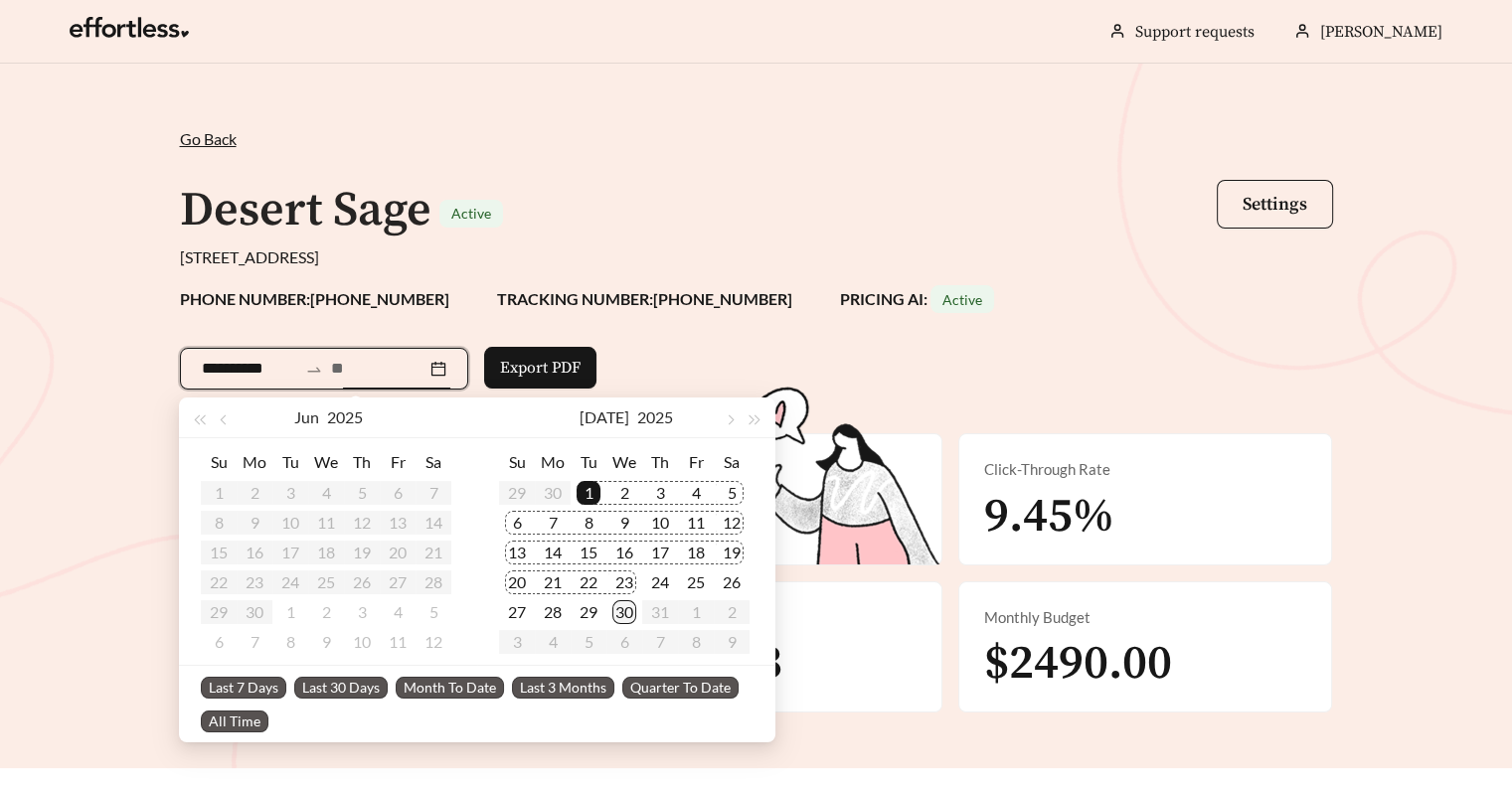 type on "**********" 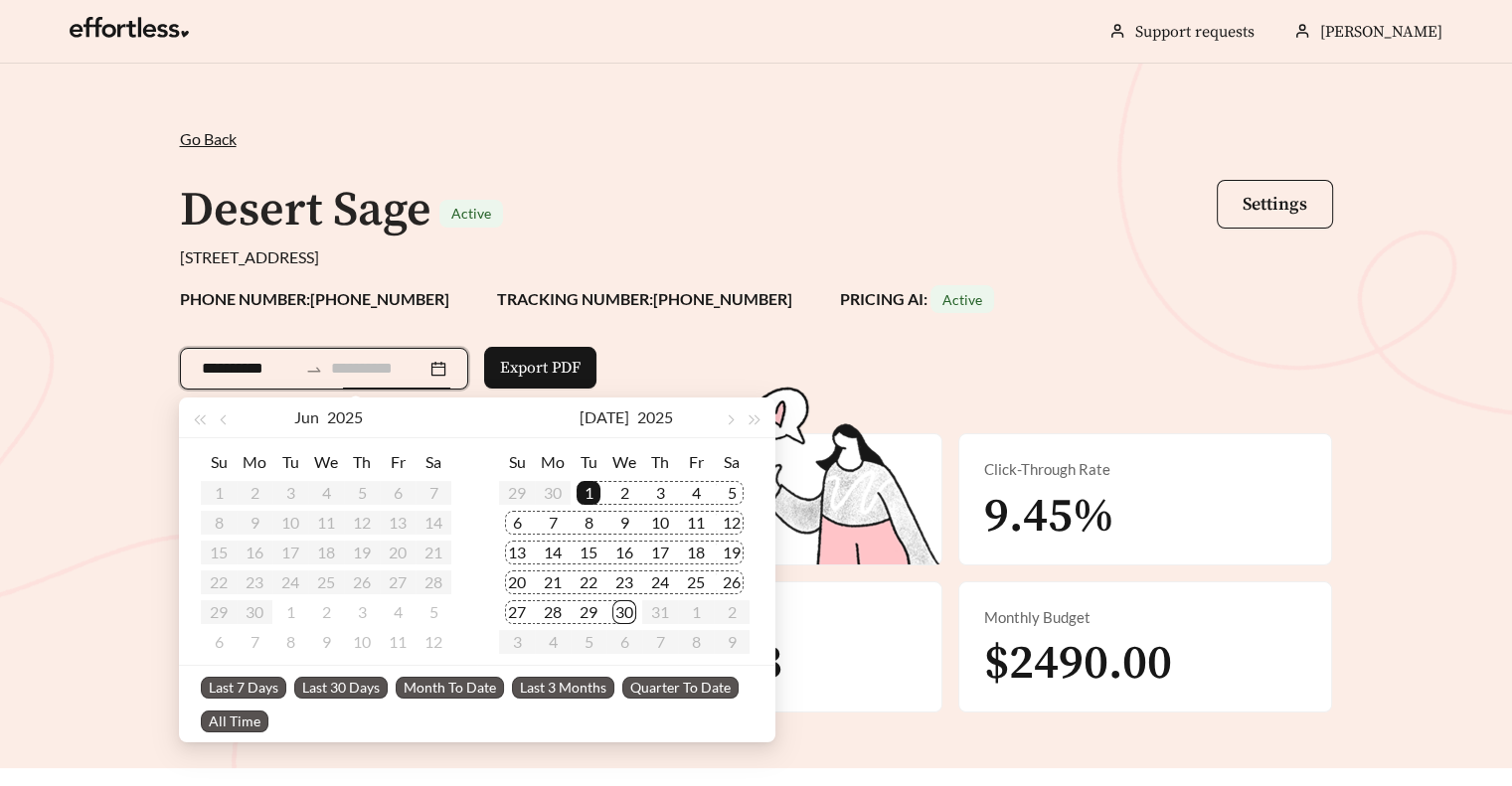 click on "30" at bounding box center [624, 612] 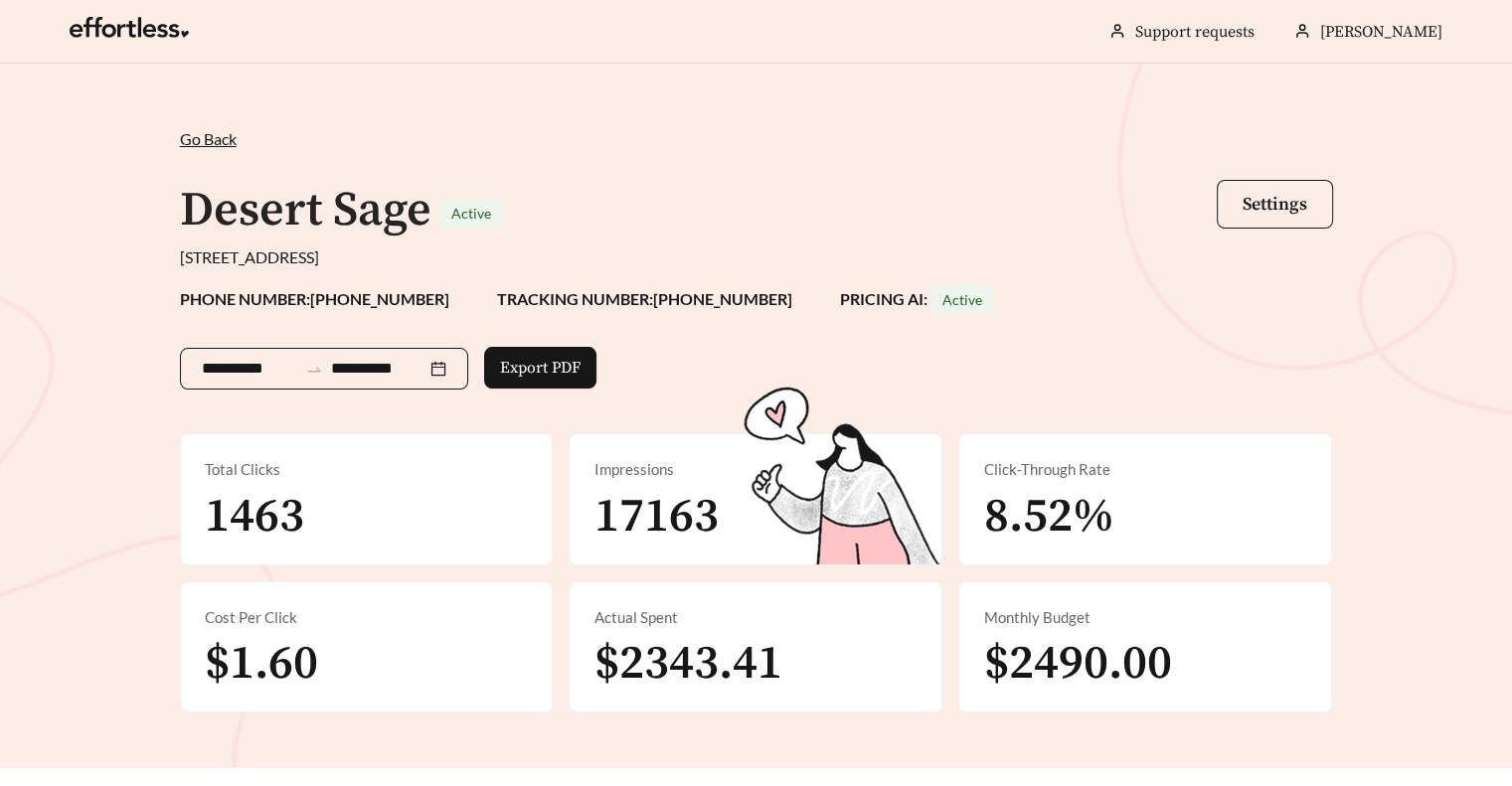 click on "**********" at bounding box center [324, 369] 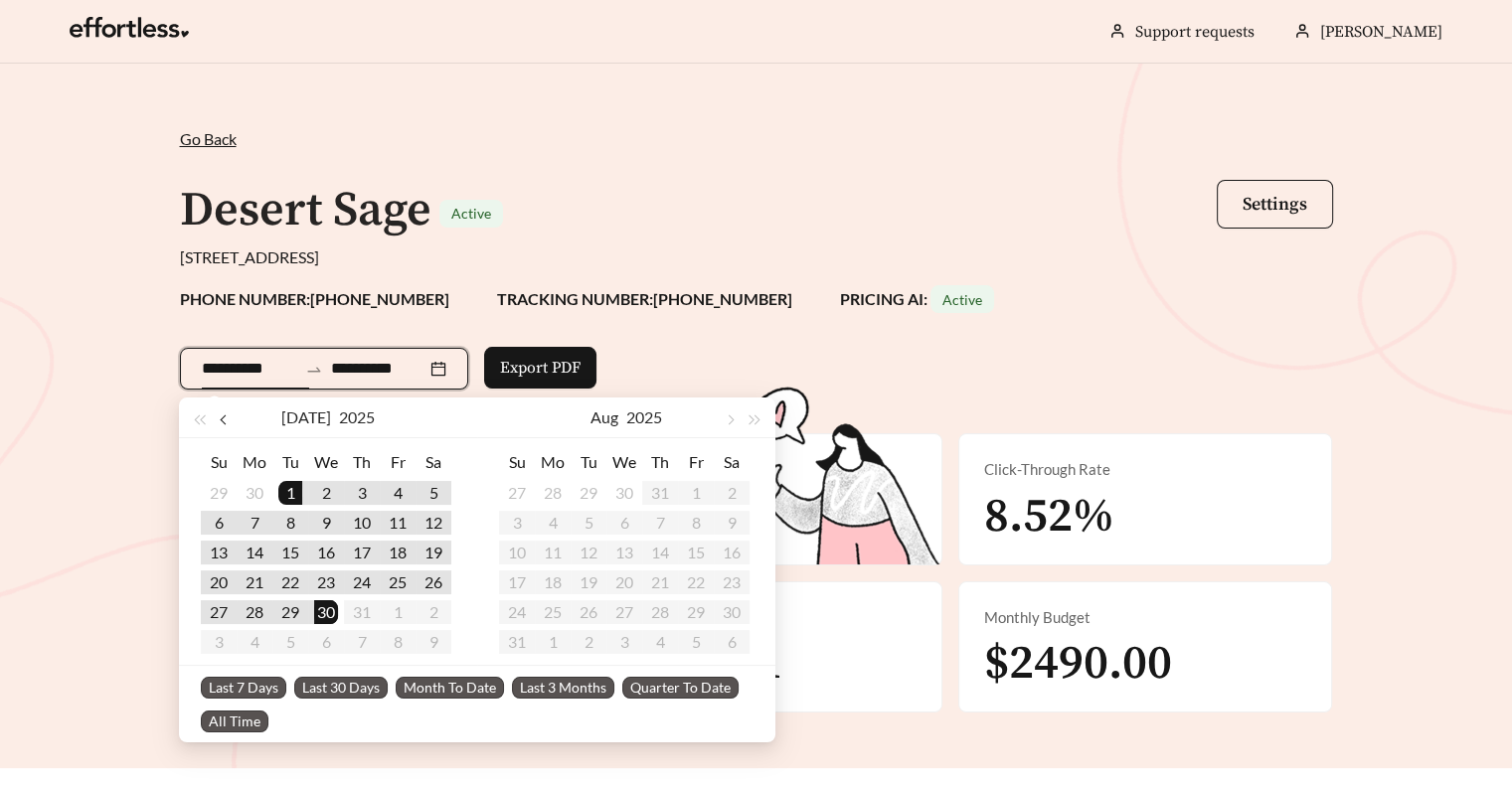 click at bounding box center (225, 420) 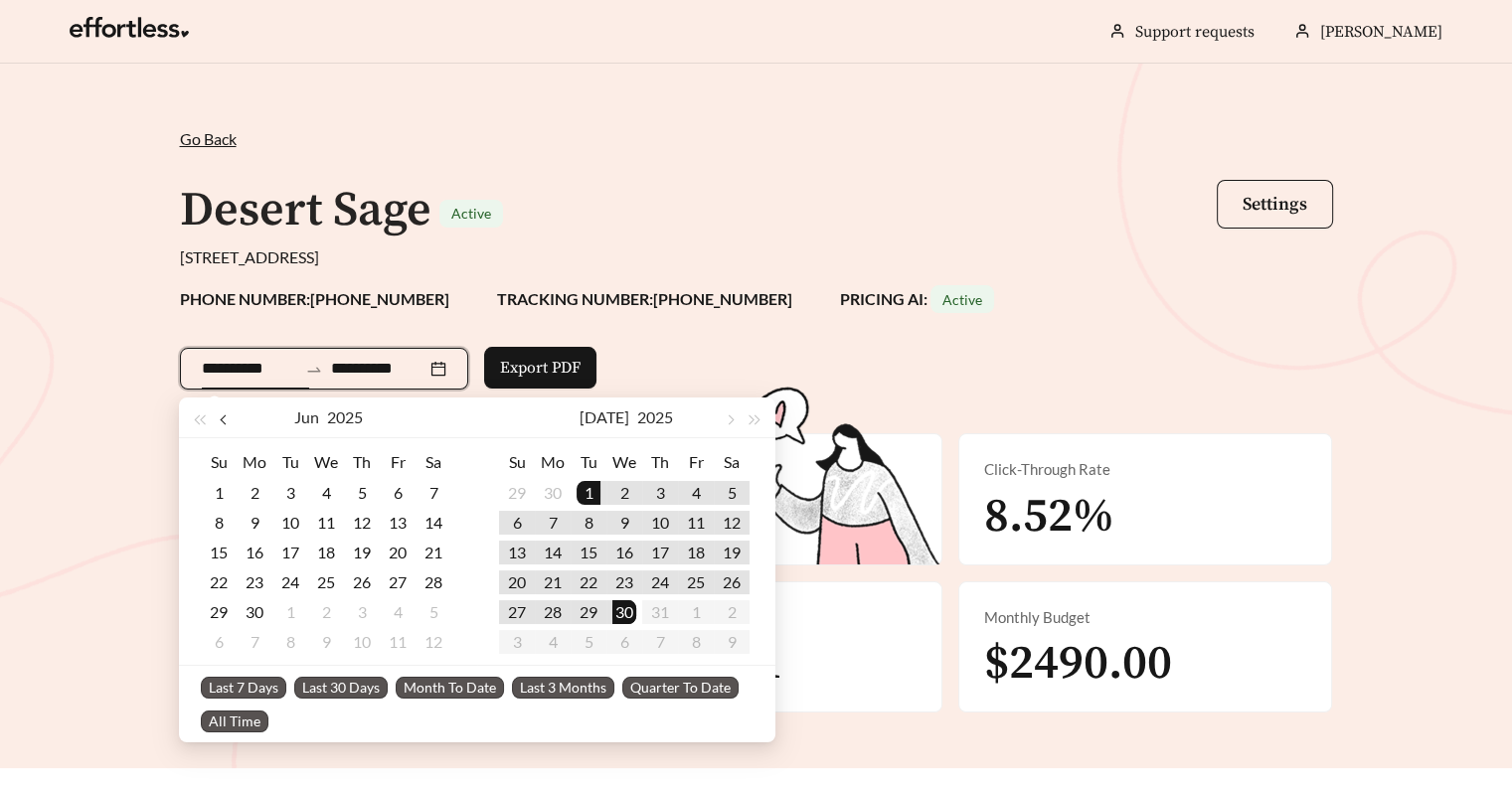 click at bounding box center (225, 420) 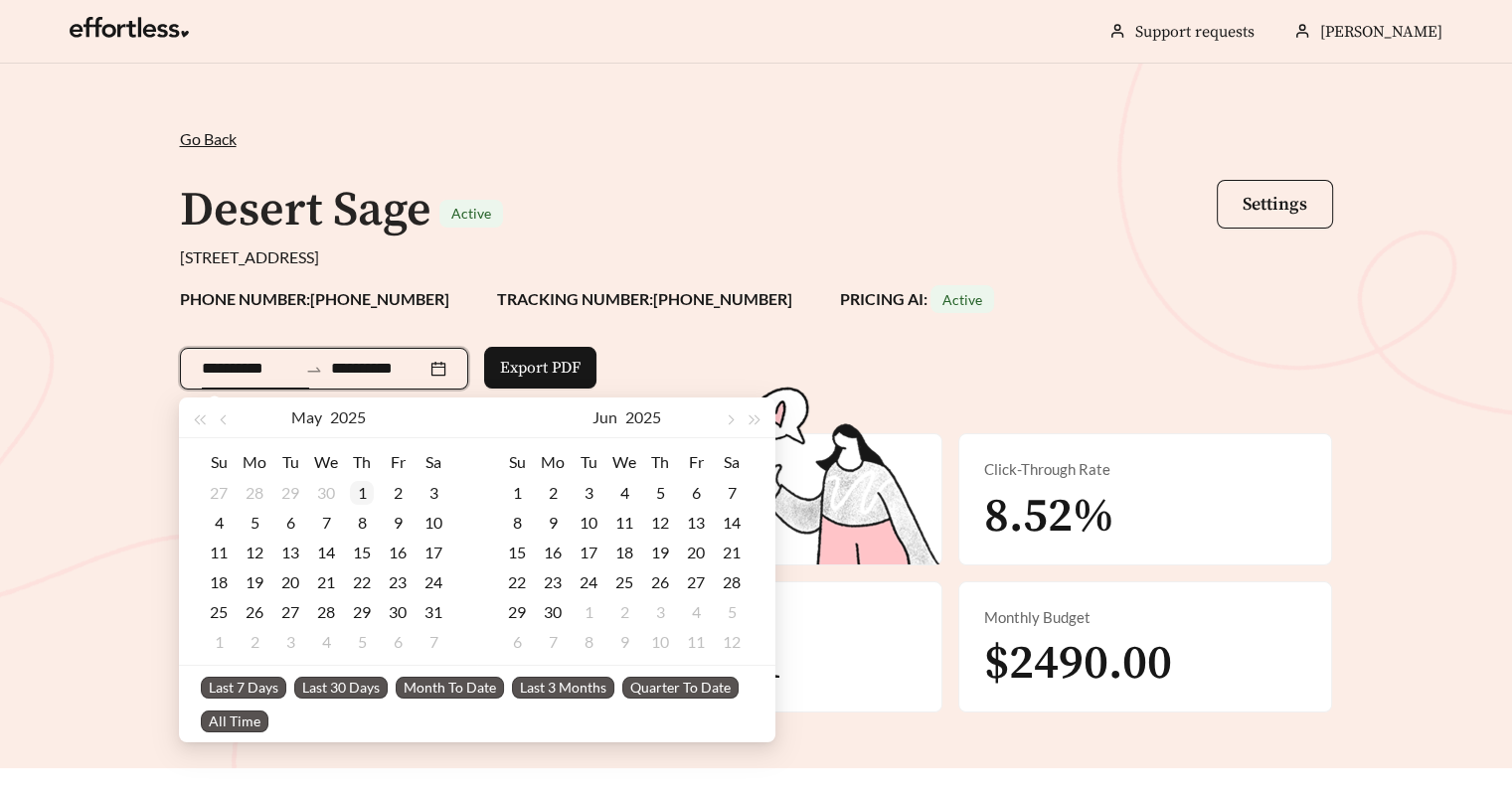 type on "**********" 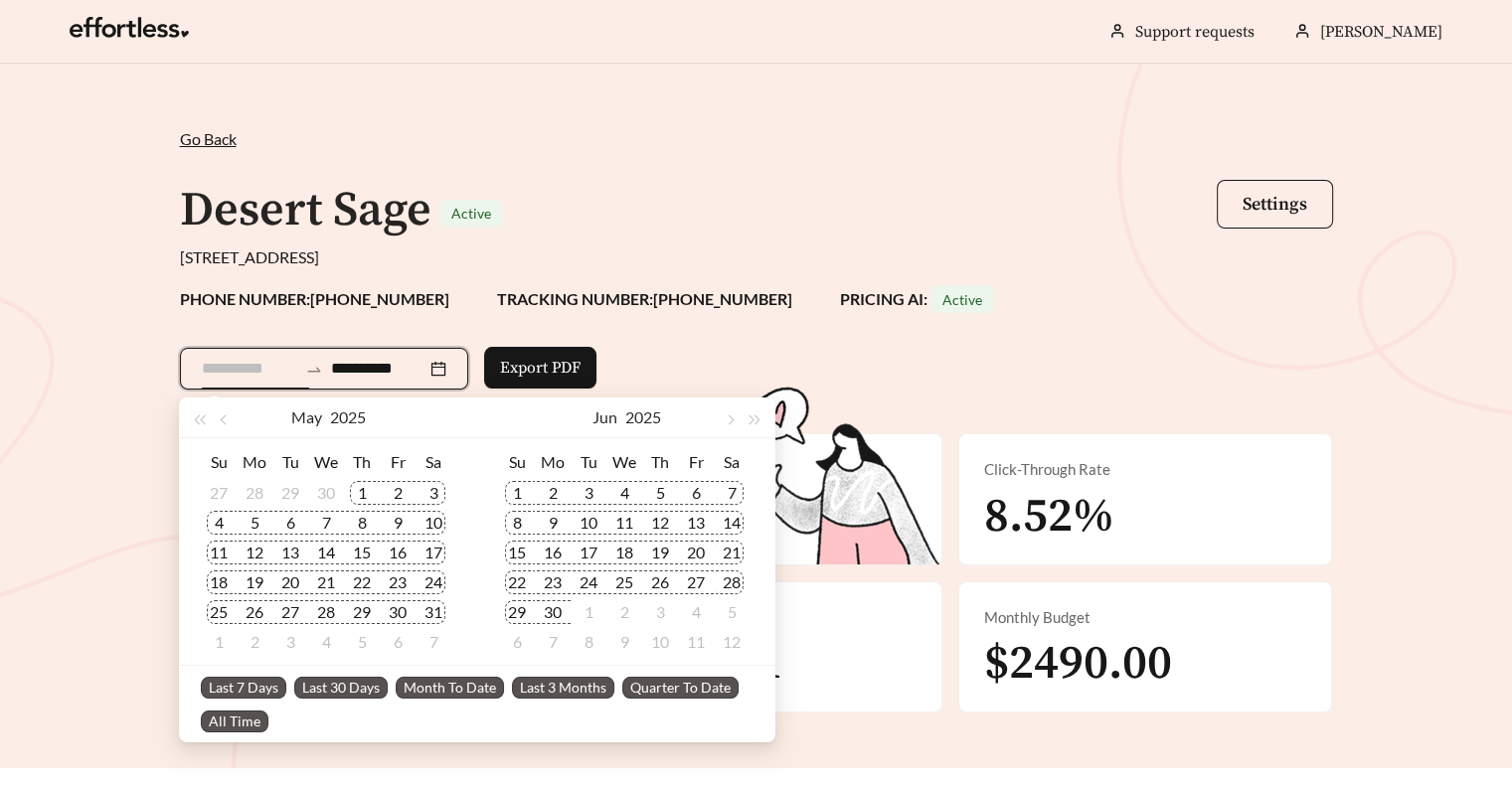 click on "1" at bounding box center [362, 493] 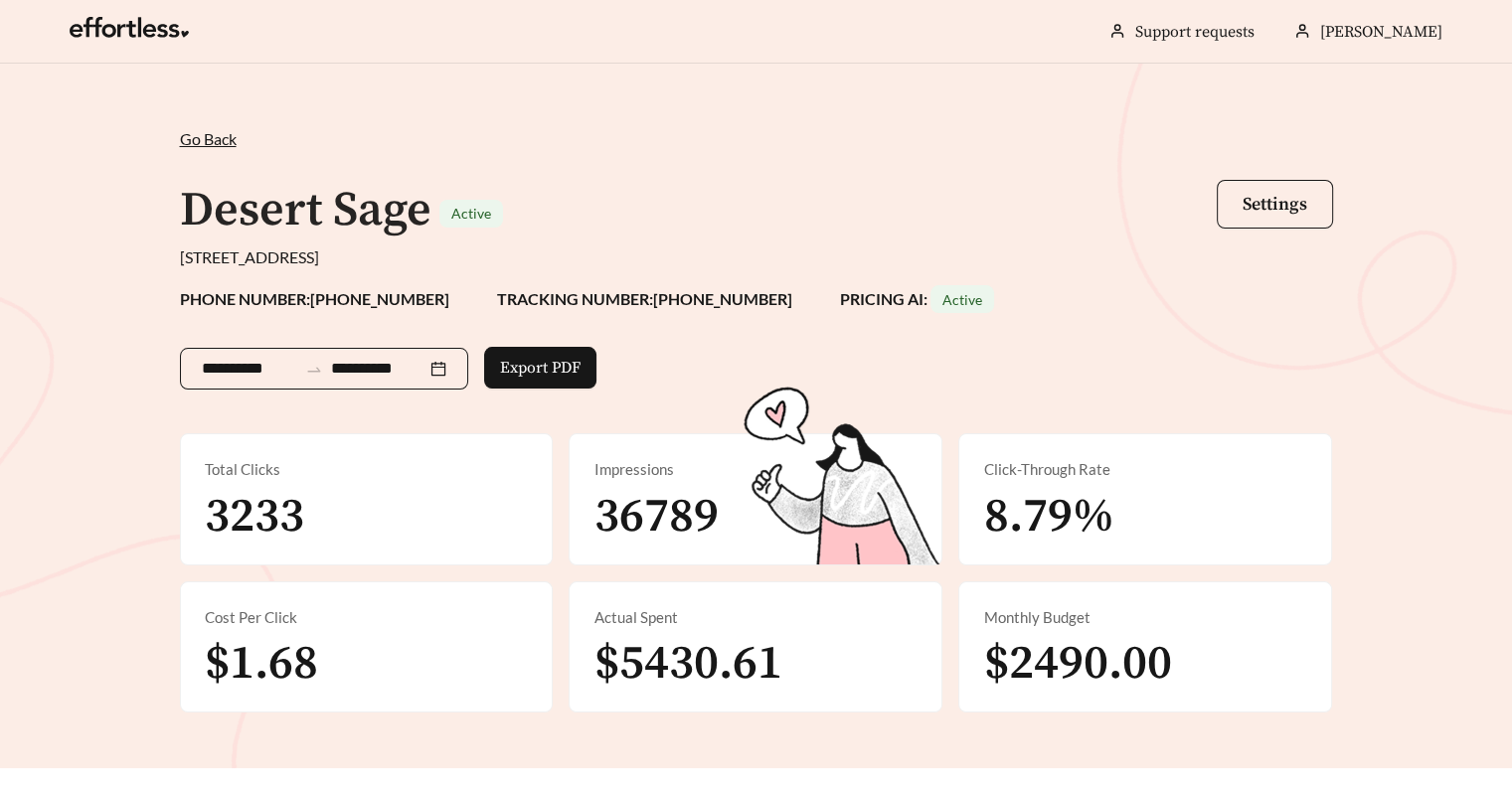 click on "**********" at bounding box center (324, 369) 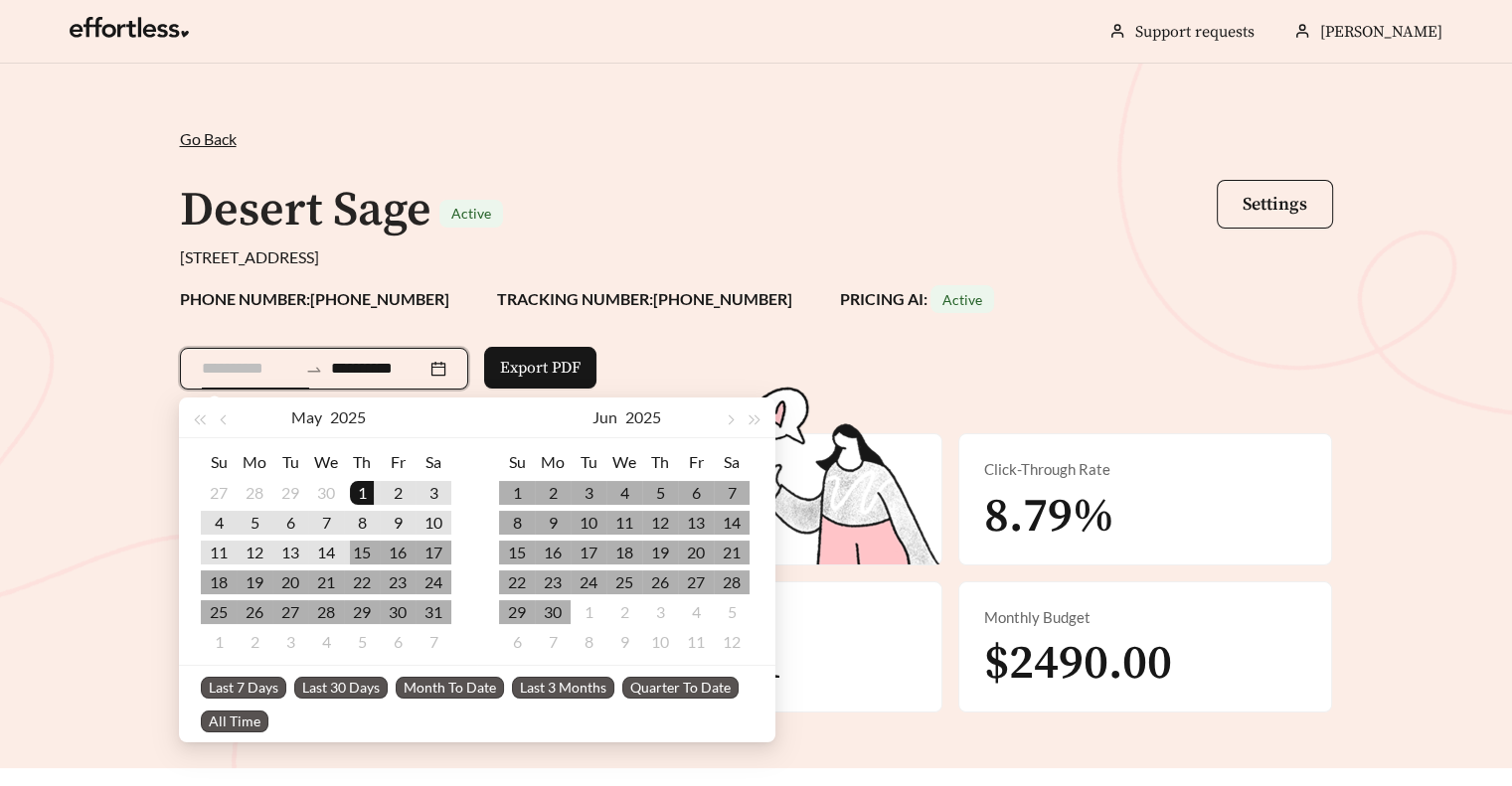 type on "**********" 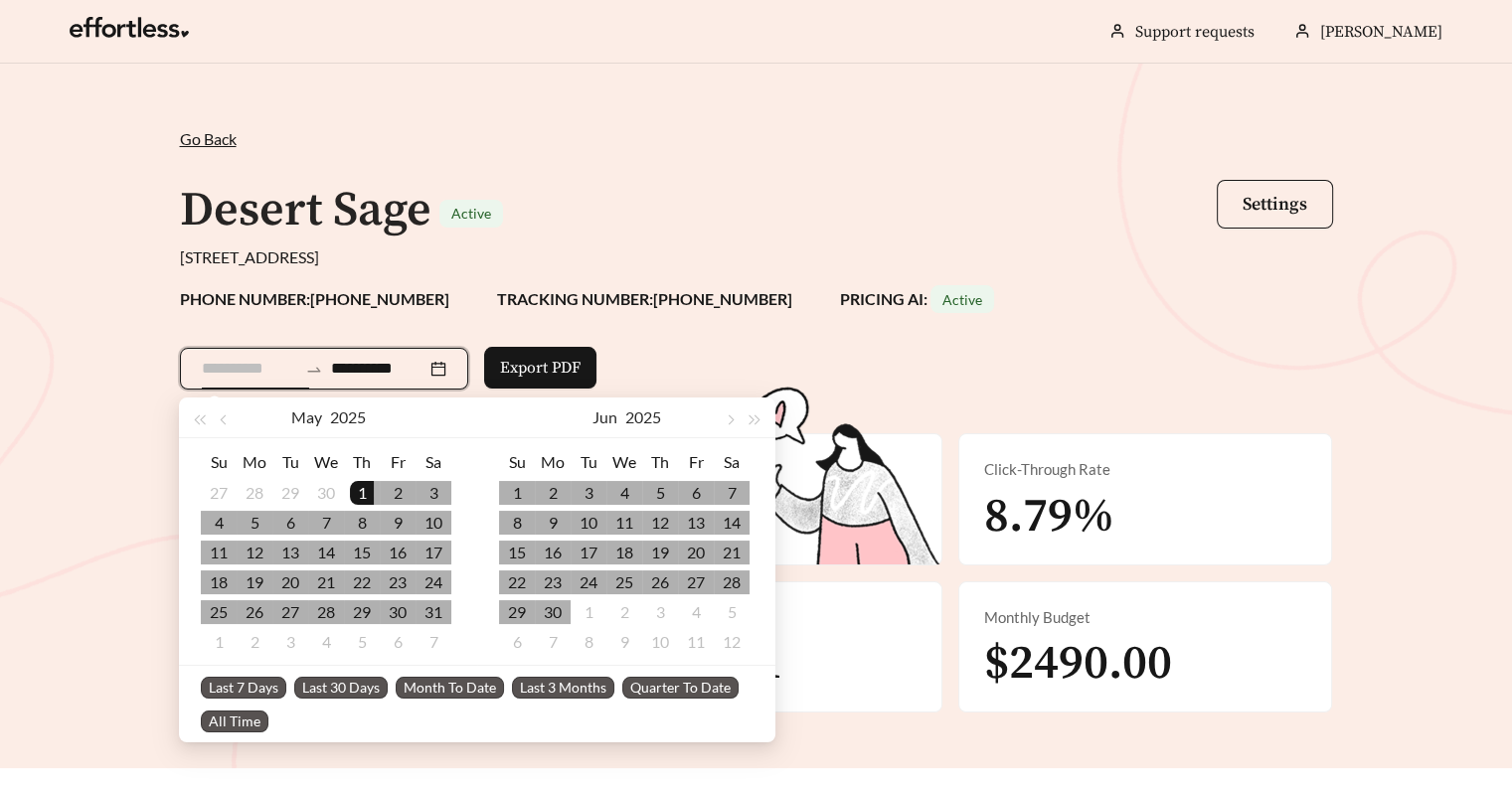 click on "1" at bounding box center [362, 493] 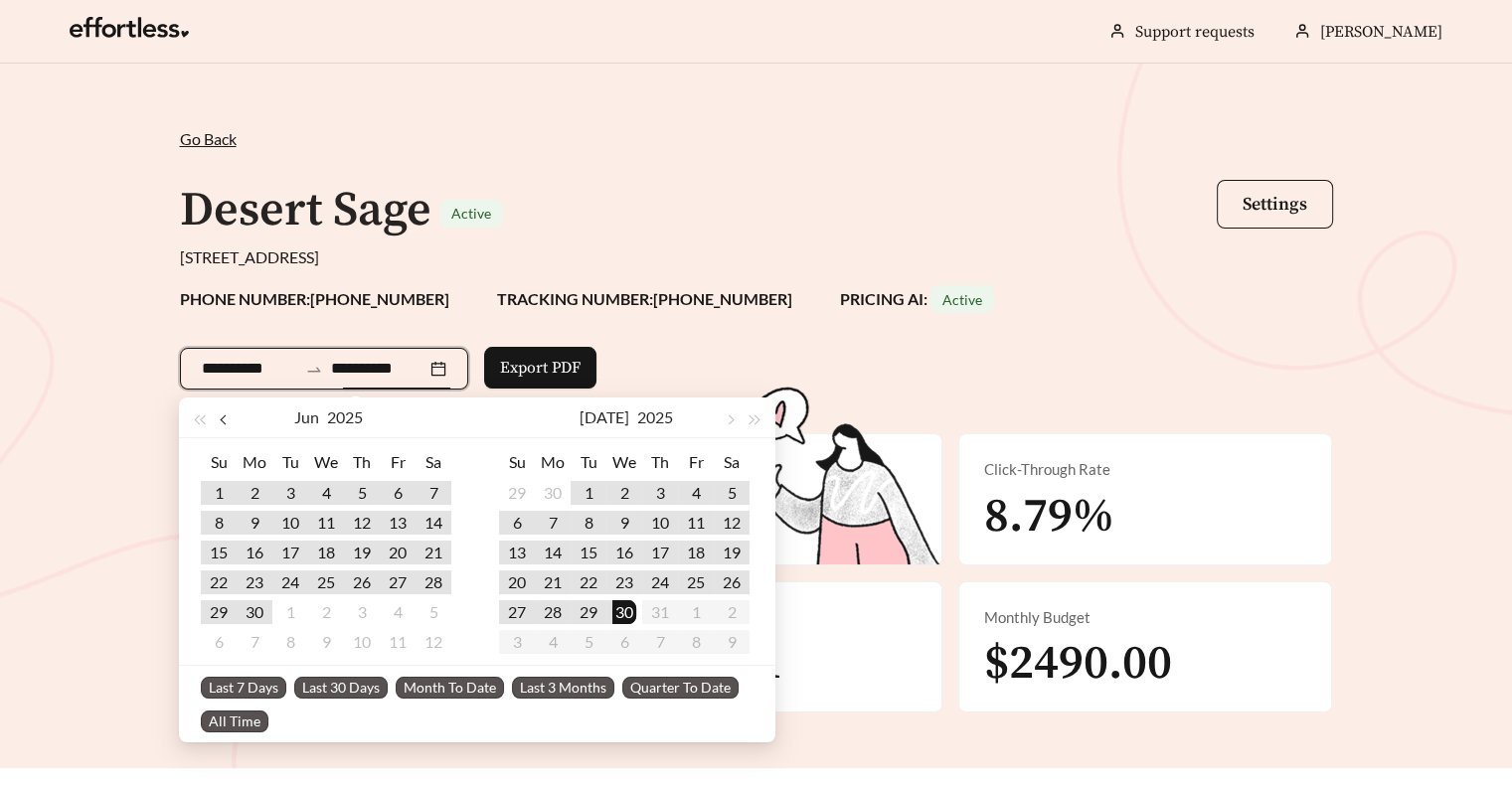 click at bounding box center [226, 417] 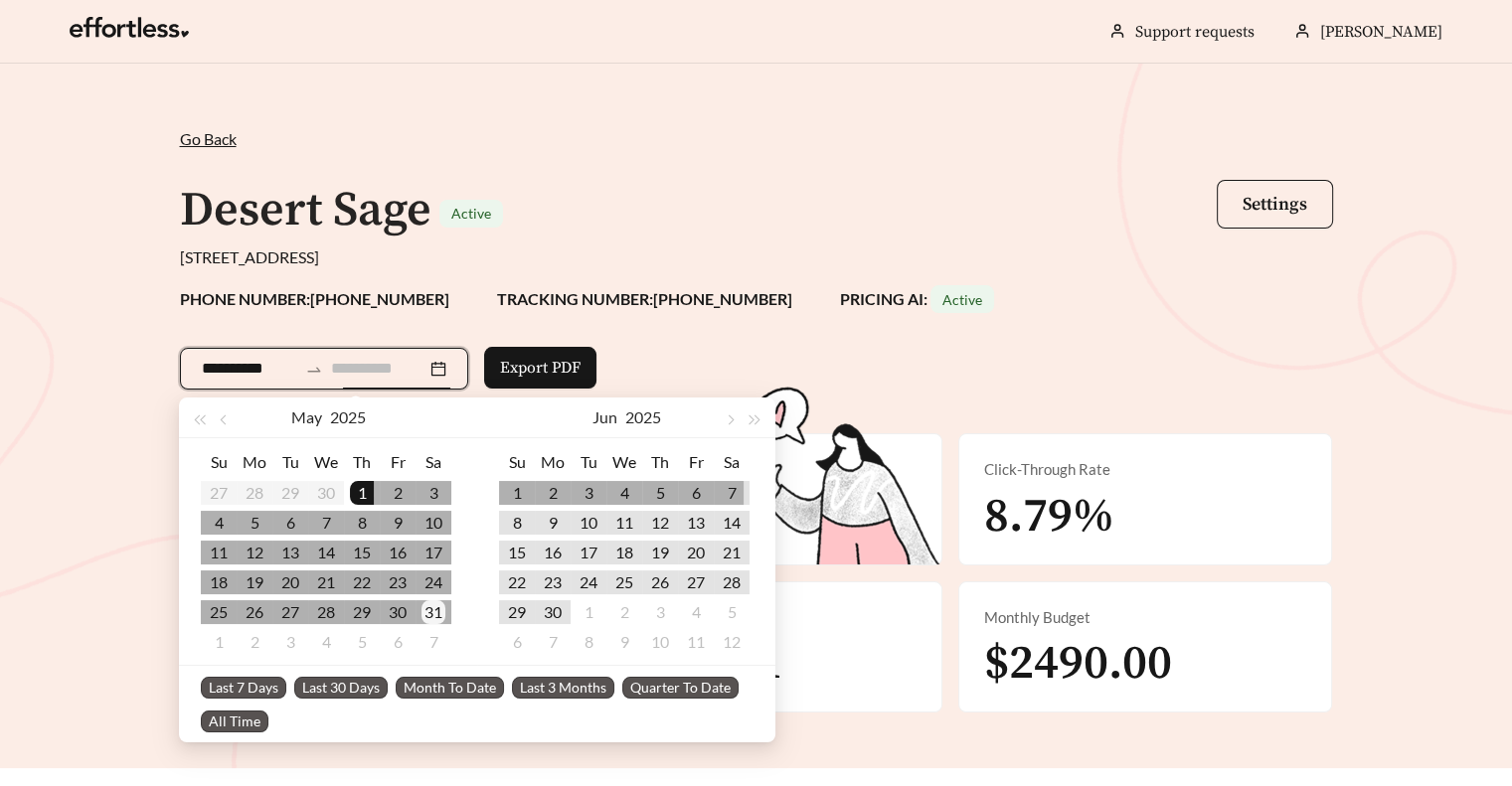 type on "**********" 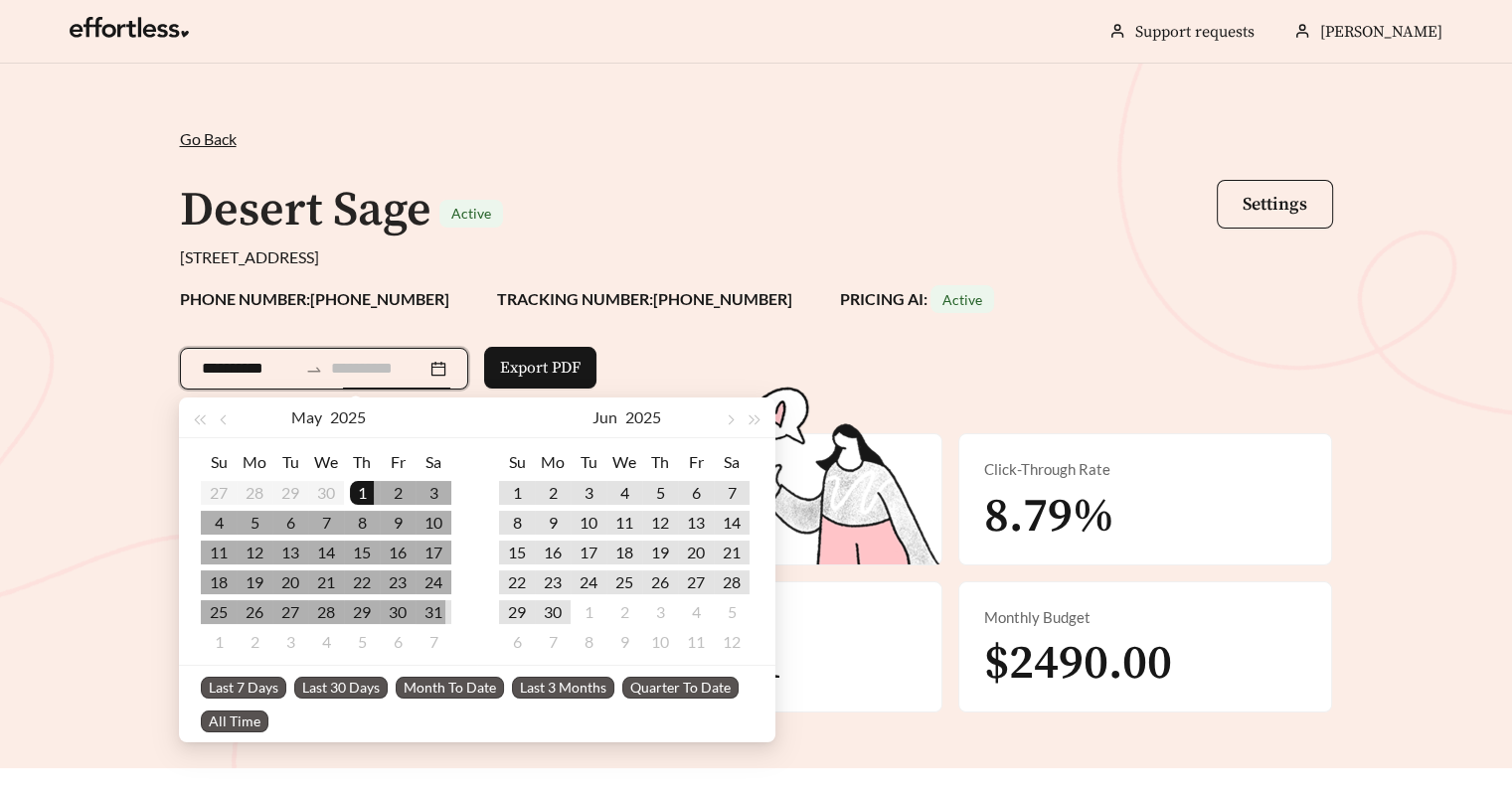 click on "31" at bounding box center [433, 612] 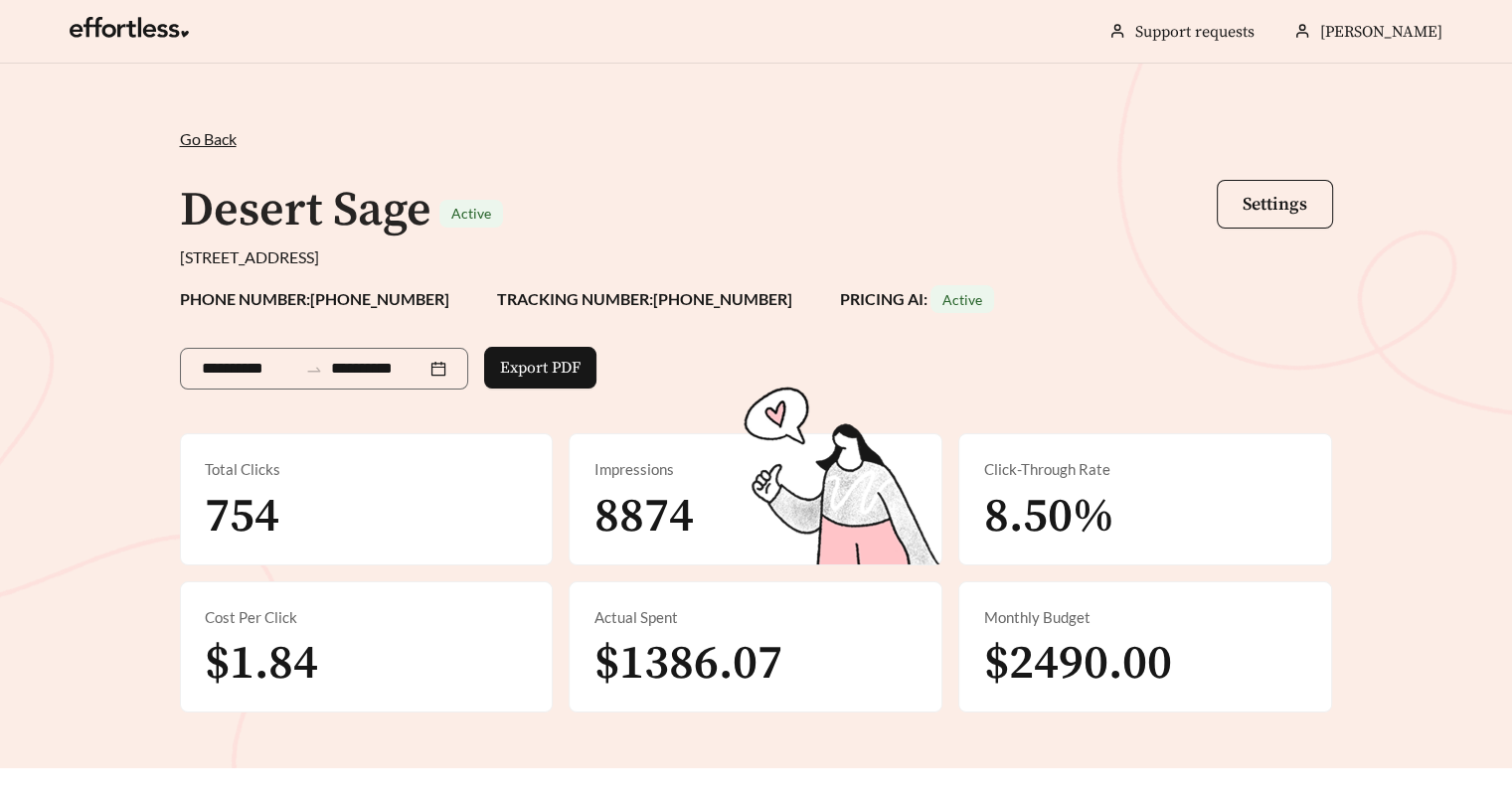click on "**********" at bounding box center (756, 415) 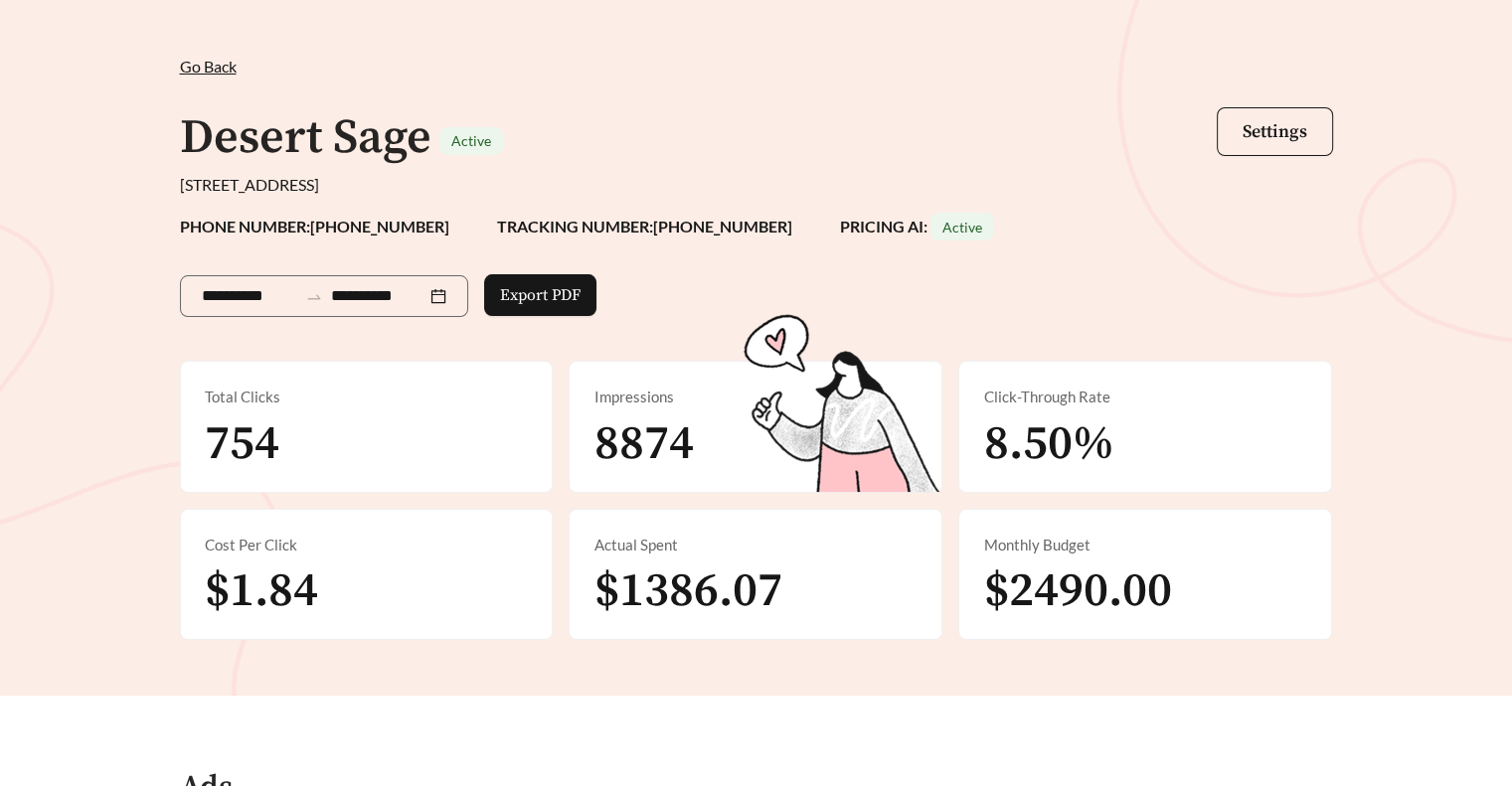scroll, scrollTop: 0, scrollLeft: 0, axis: both 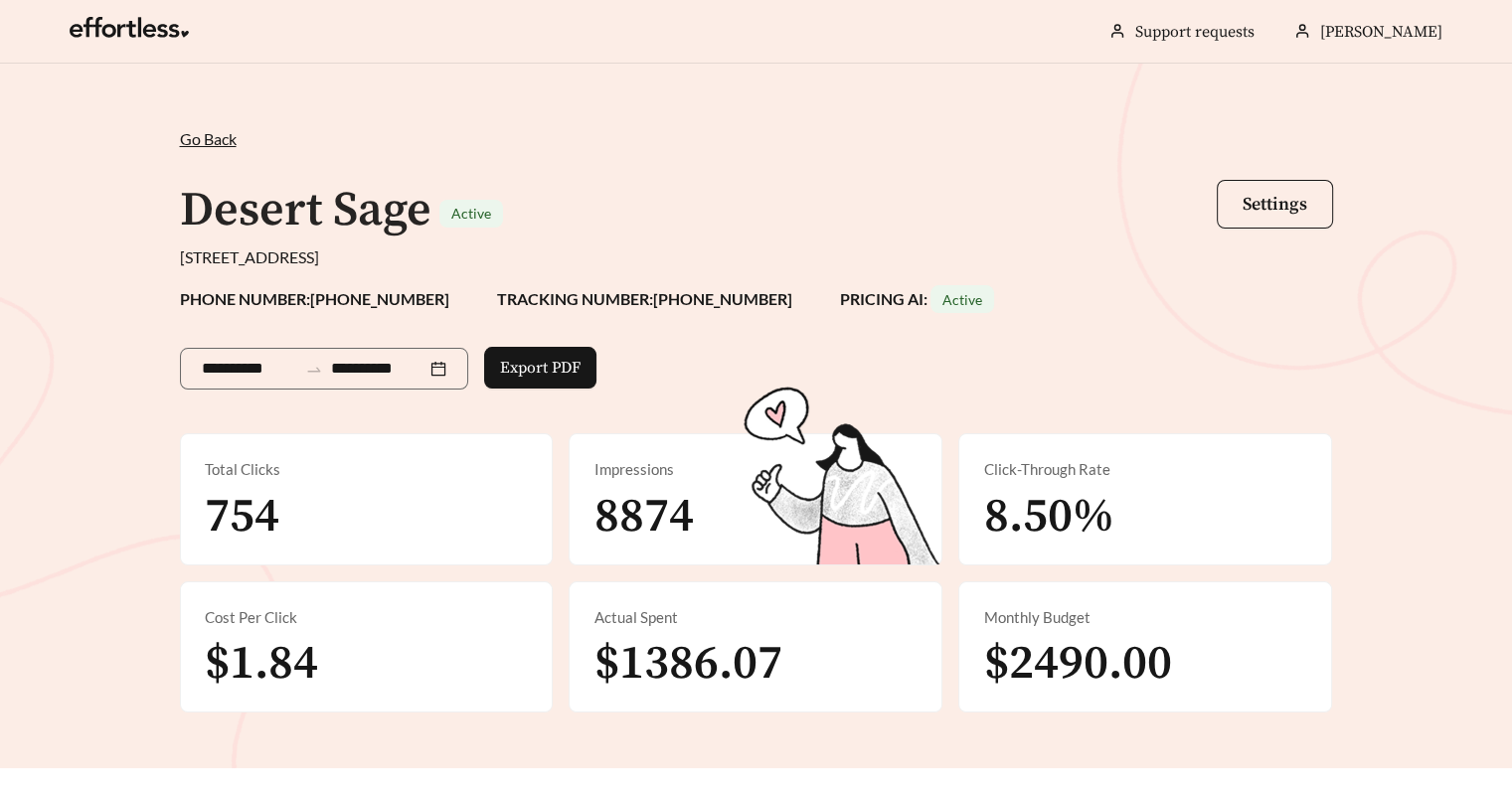 click on "Go Back /" at bounding box center (756, 139) 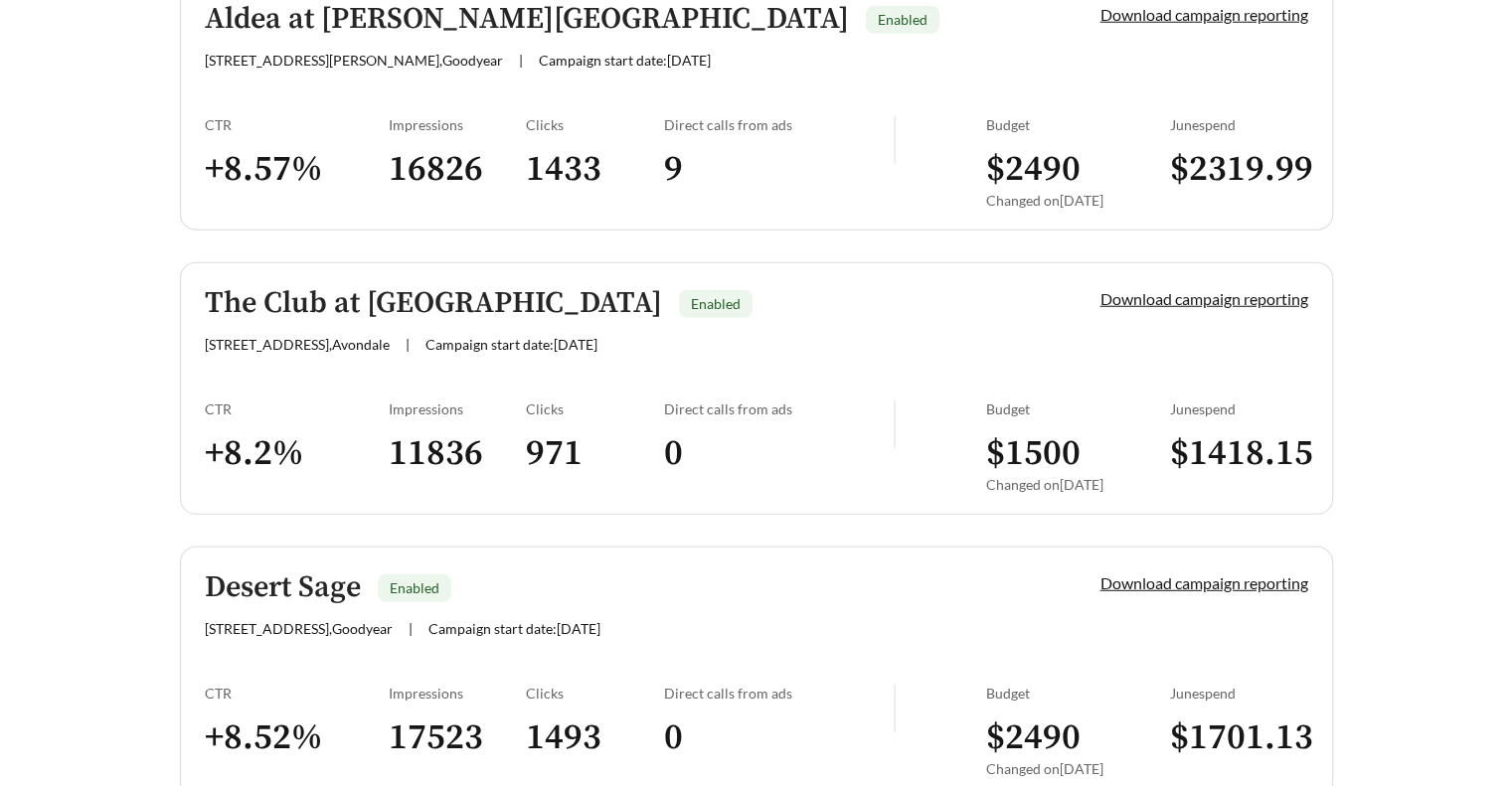 scroll, scrollTop: 5366, scrollLeft: 0, axis: vertical 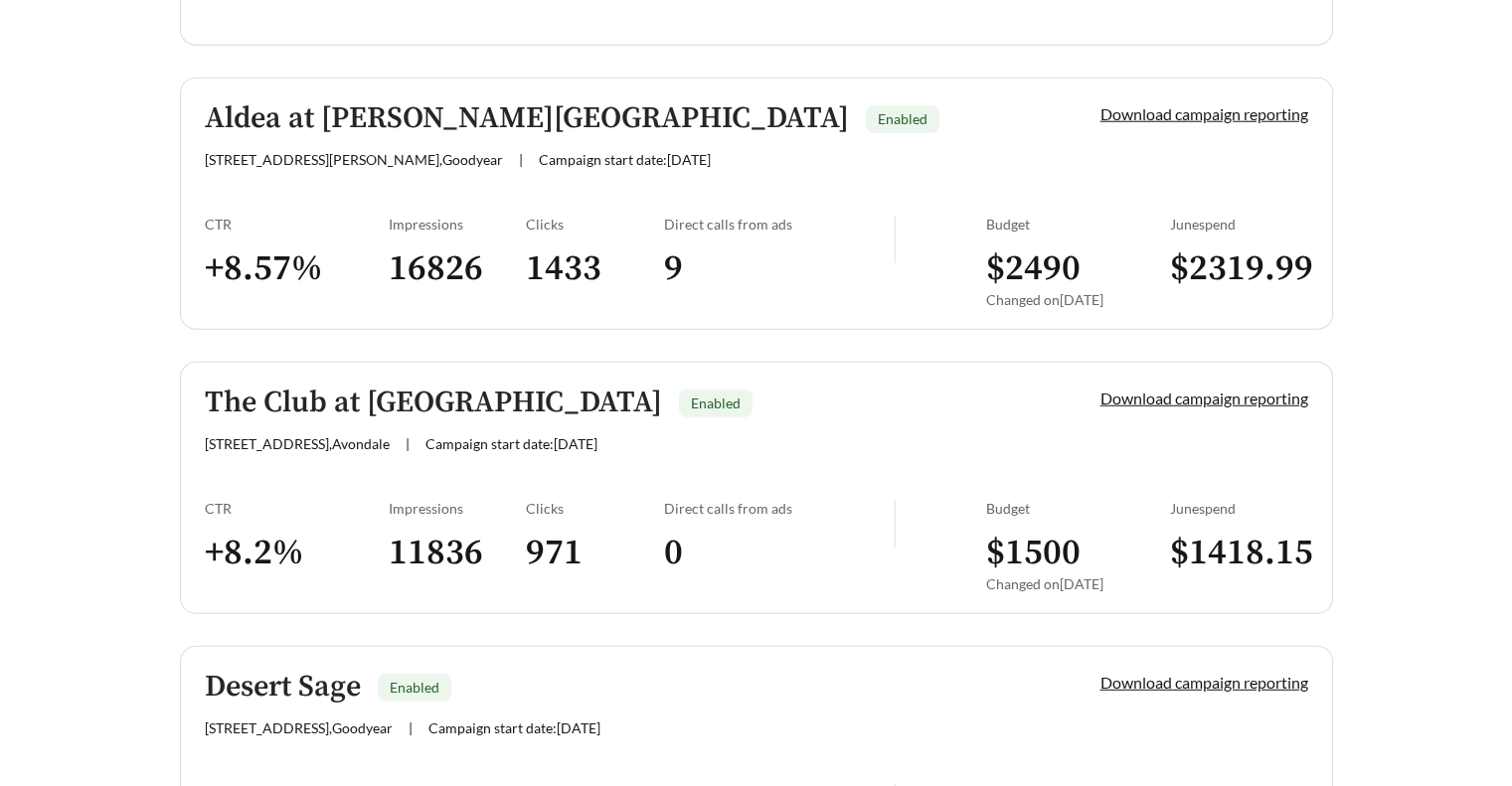 click on "Aldea at [PERSON_NAME][GEOGRAPHIC_DATA]" at bounding box center (527, 118) 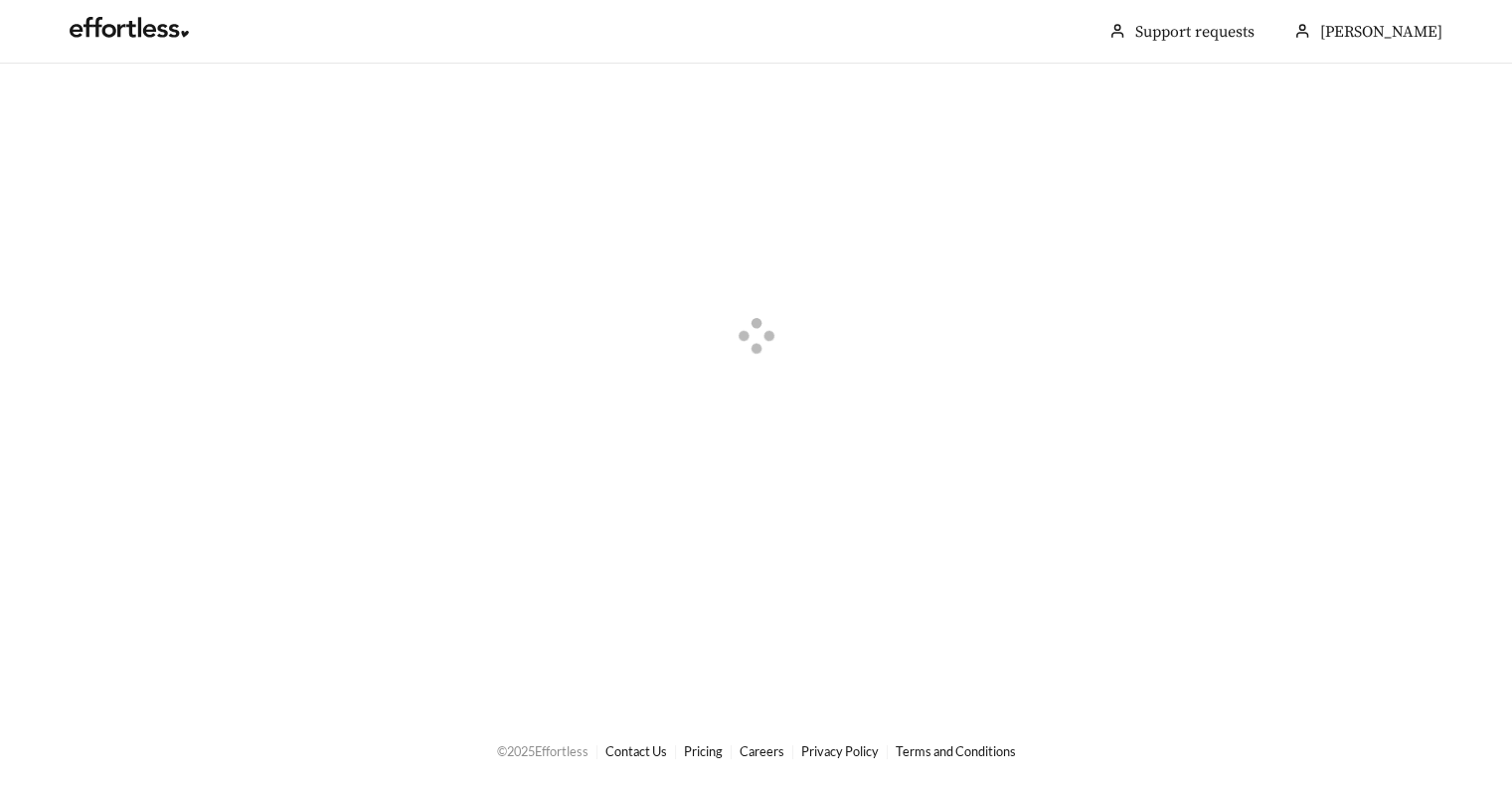 scroll, scrollTop: 0, scrollLeft: 0, axis: both 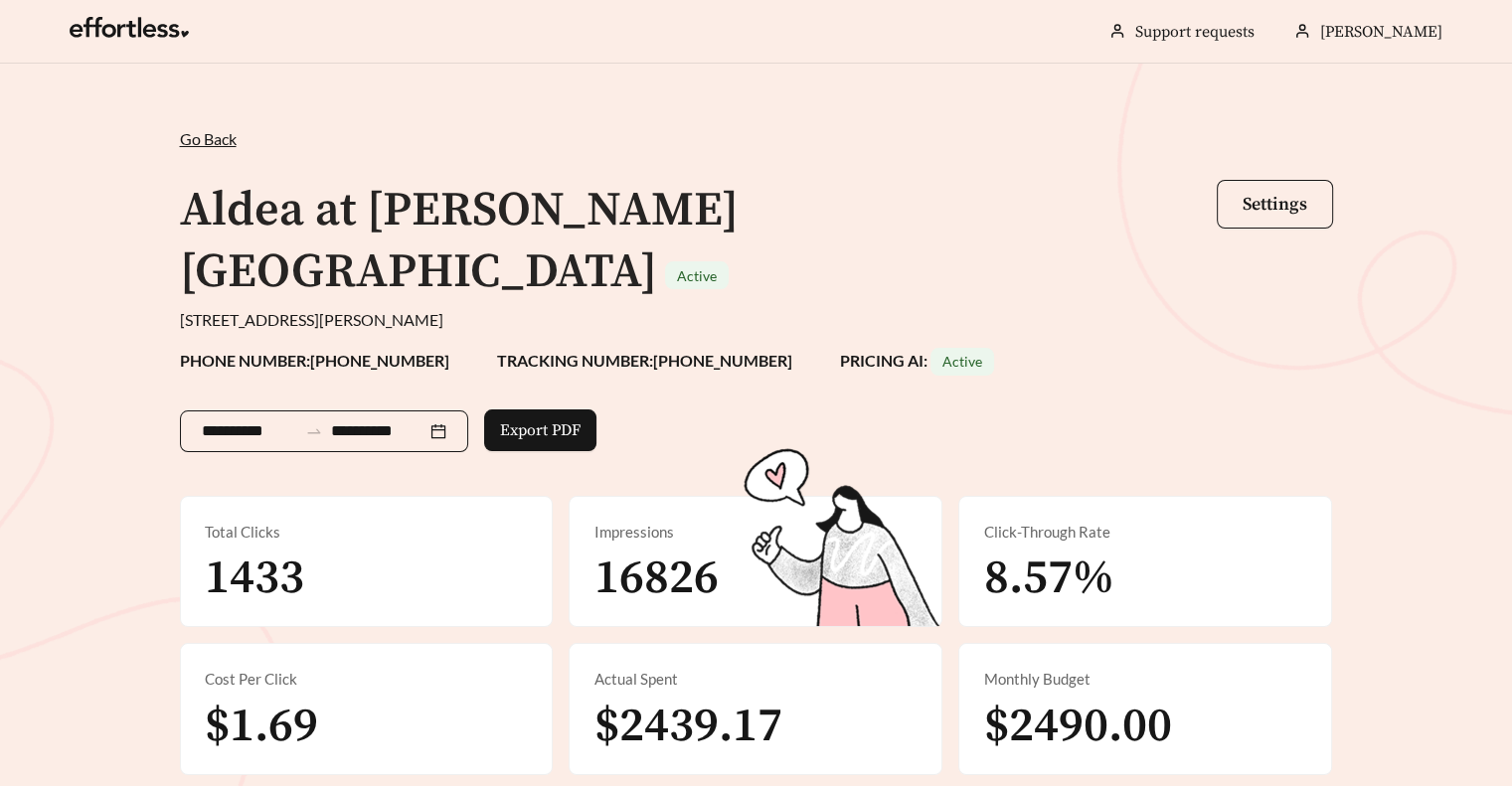click on "**********" at bounding box center (324, 431) 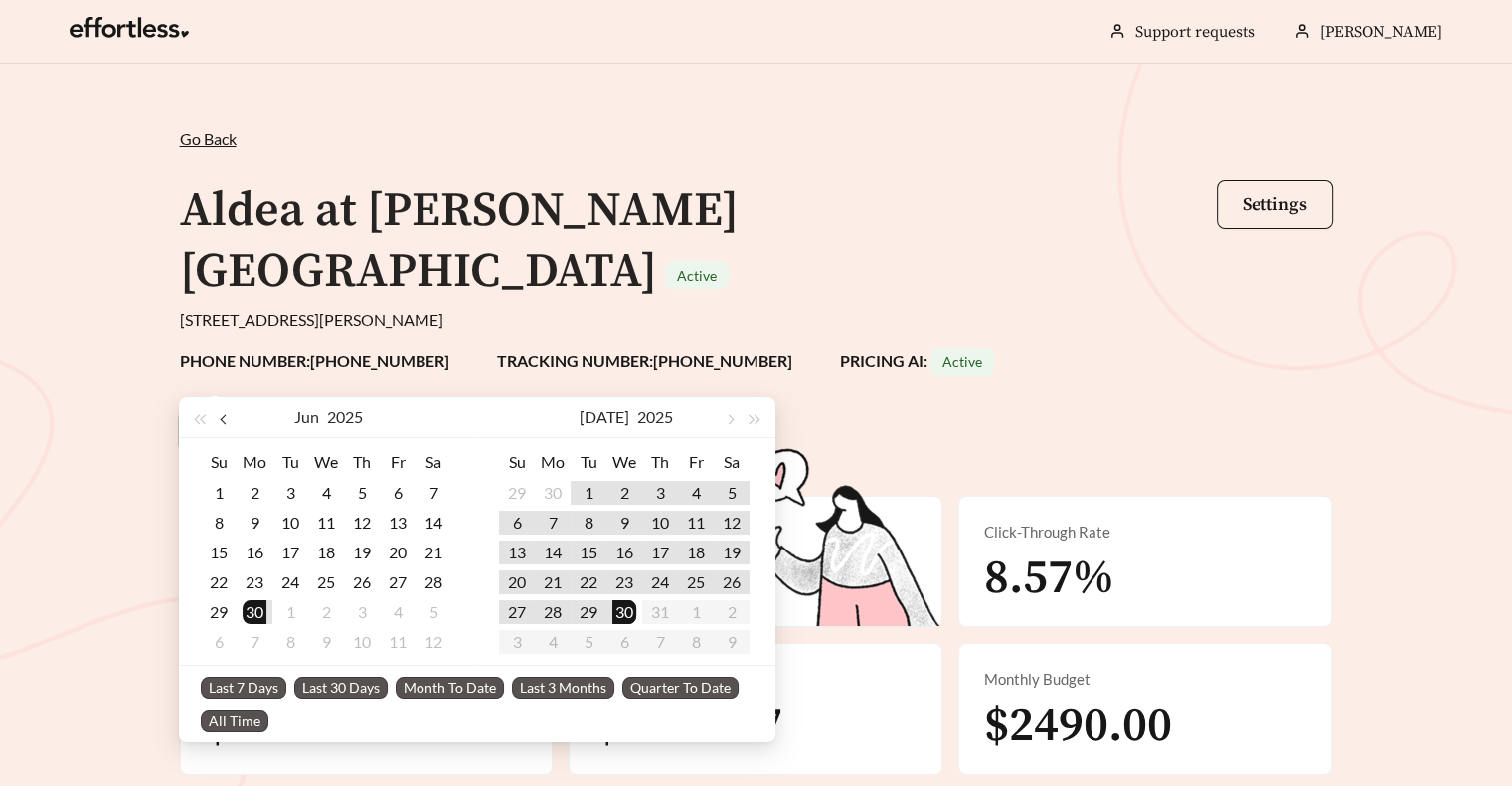 click at bounding box center [226, 417] 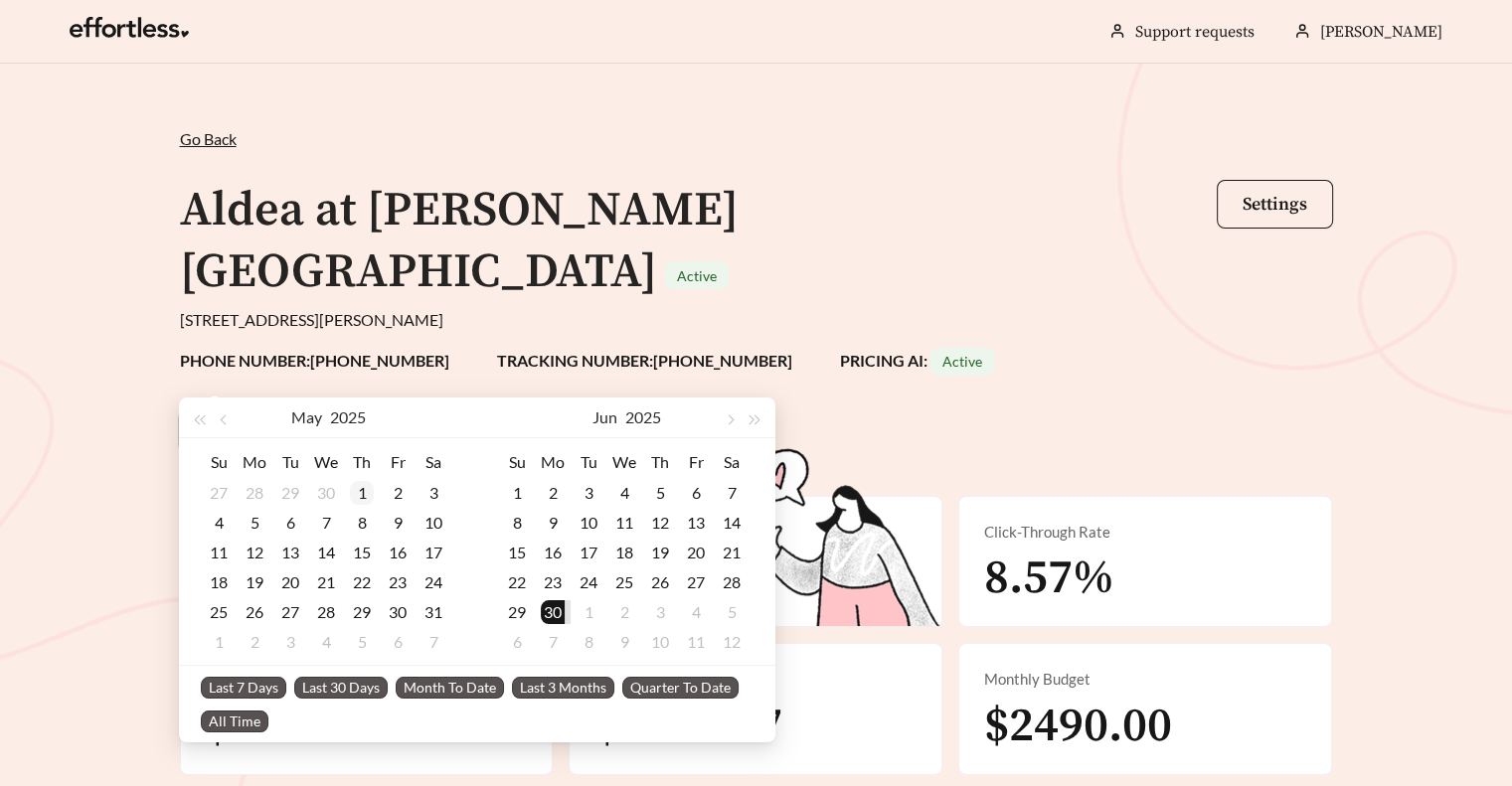 type on "**********" 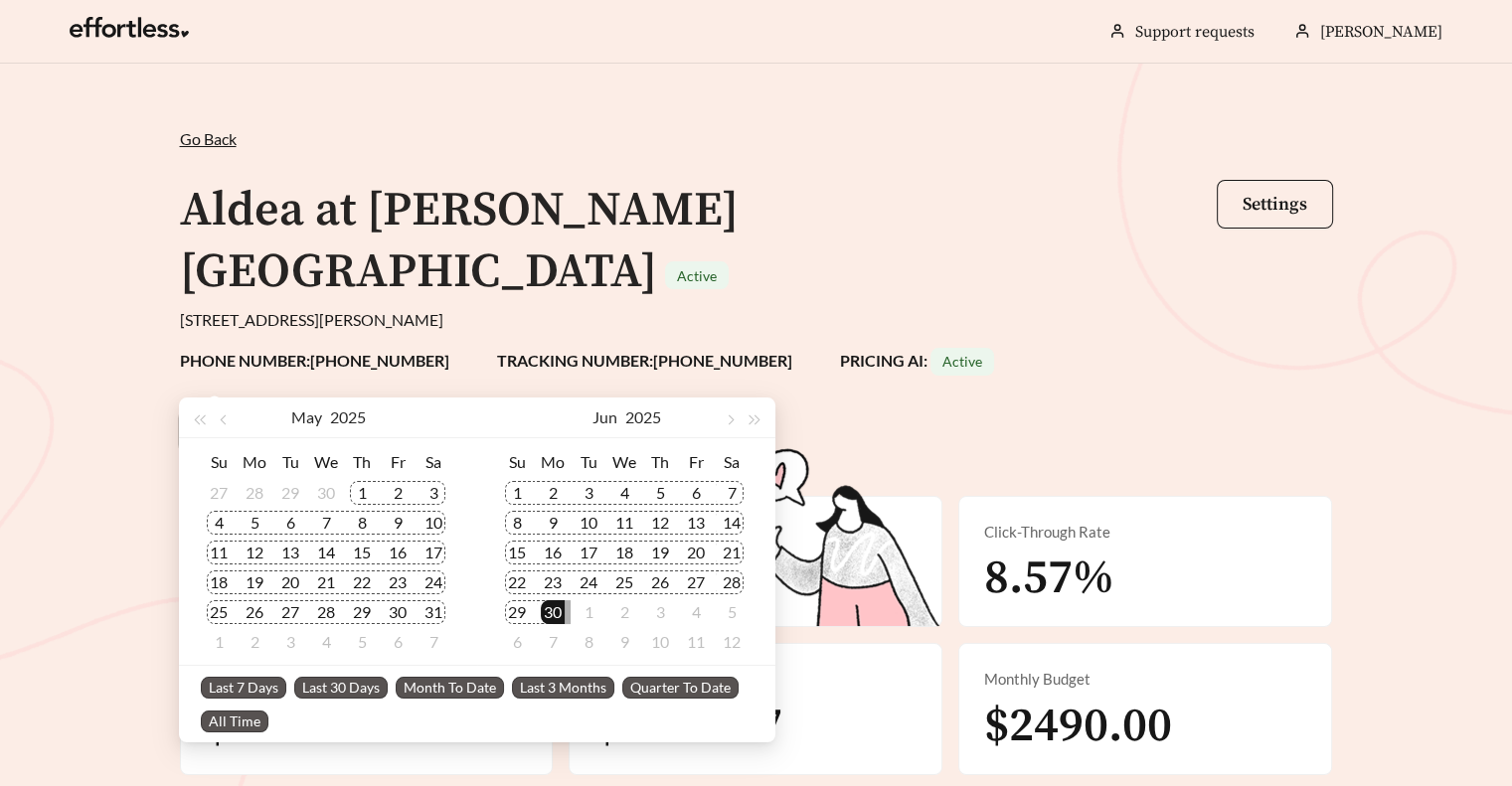 click on "1" at bounding box center (362, 493) 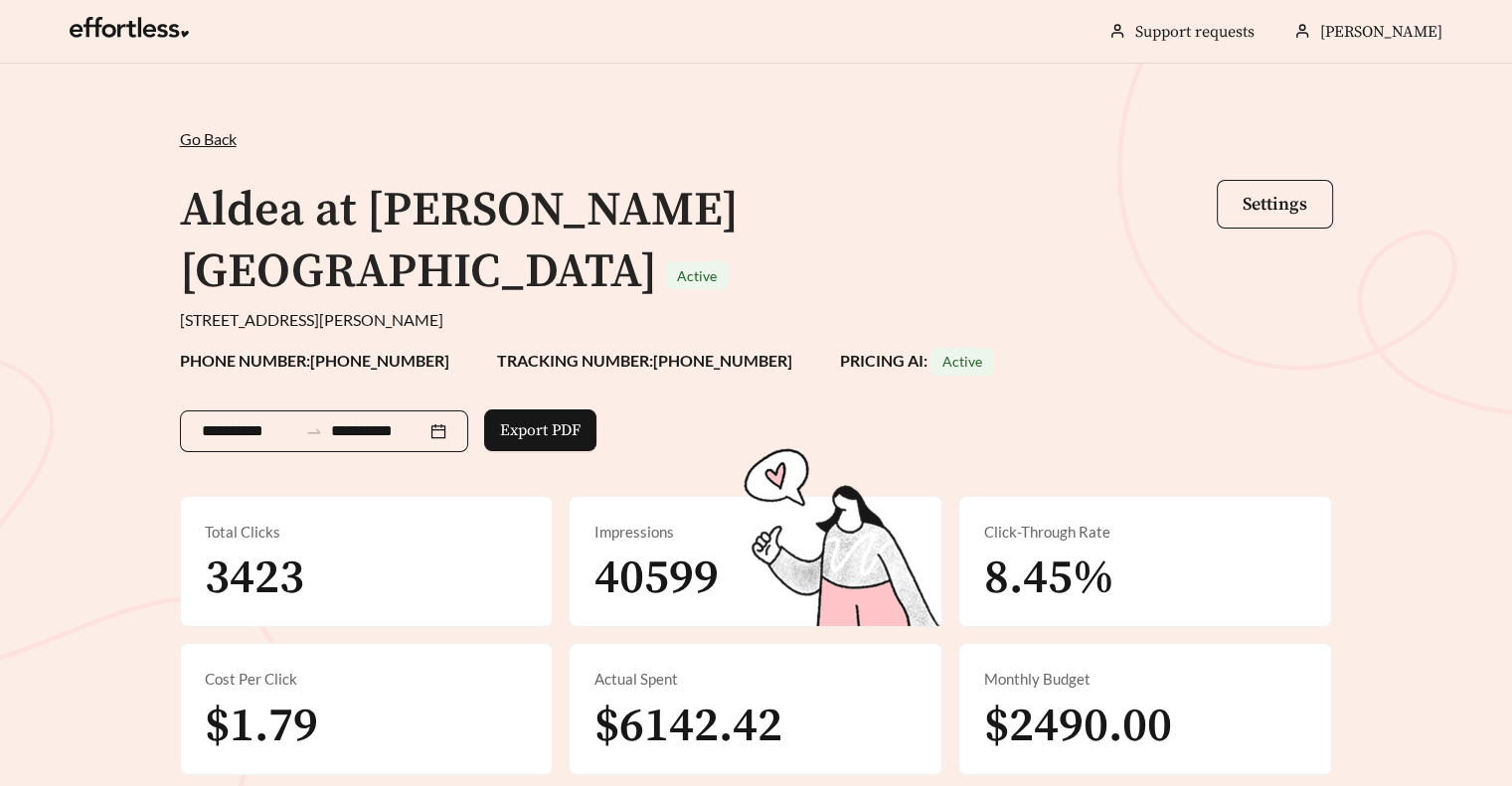 click on "**********" at bounding box center [379, 431] 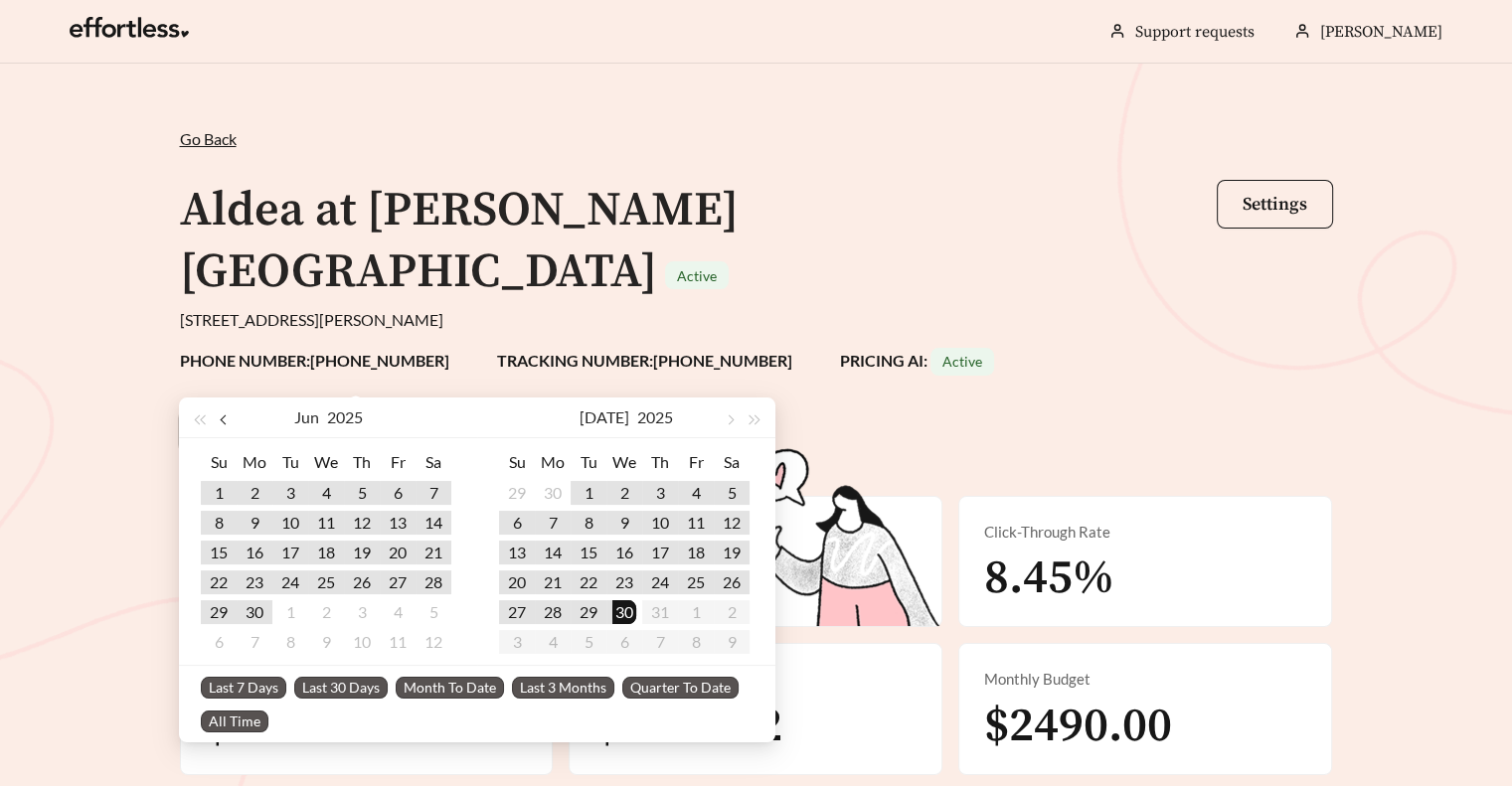 click at bounding box center [225, 420] 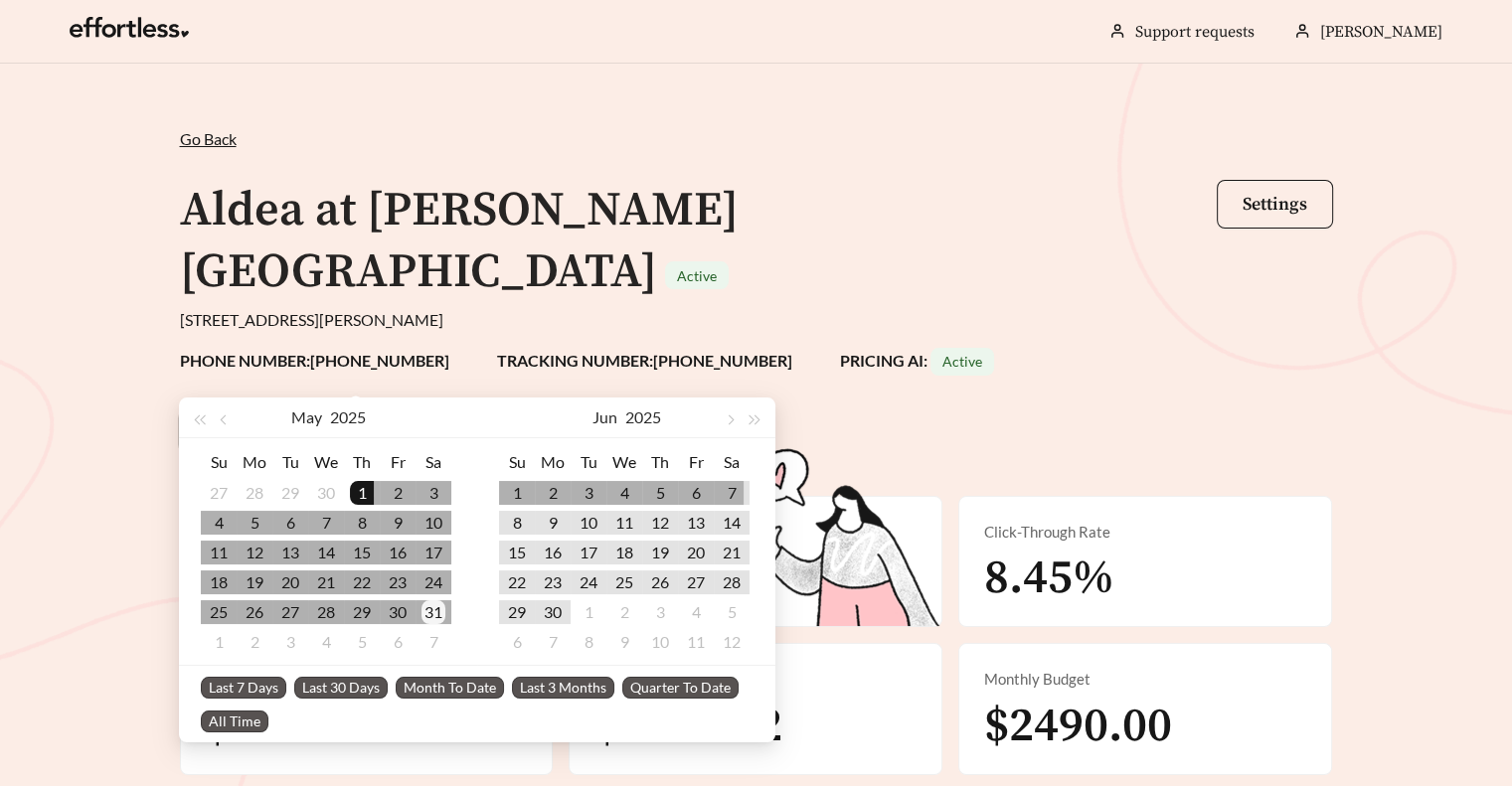 type on "**********" 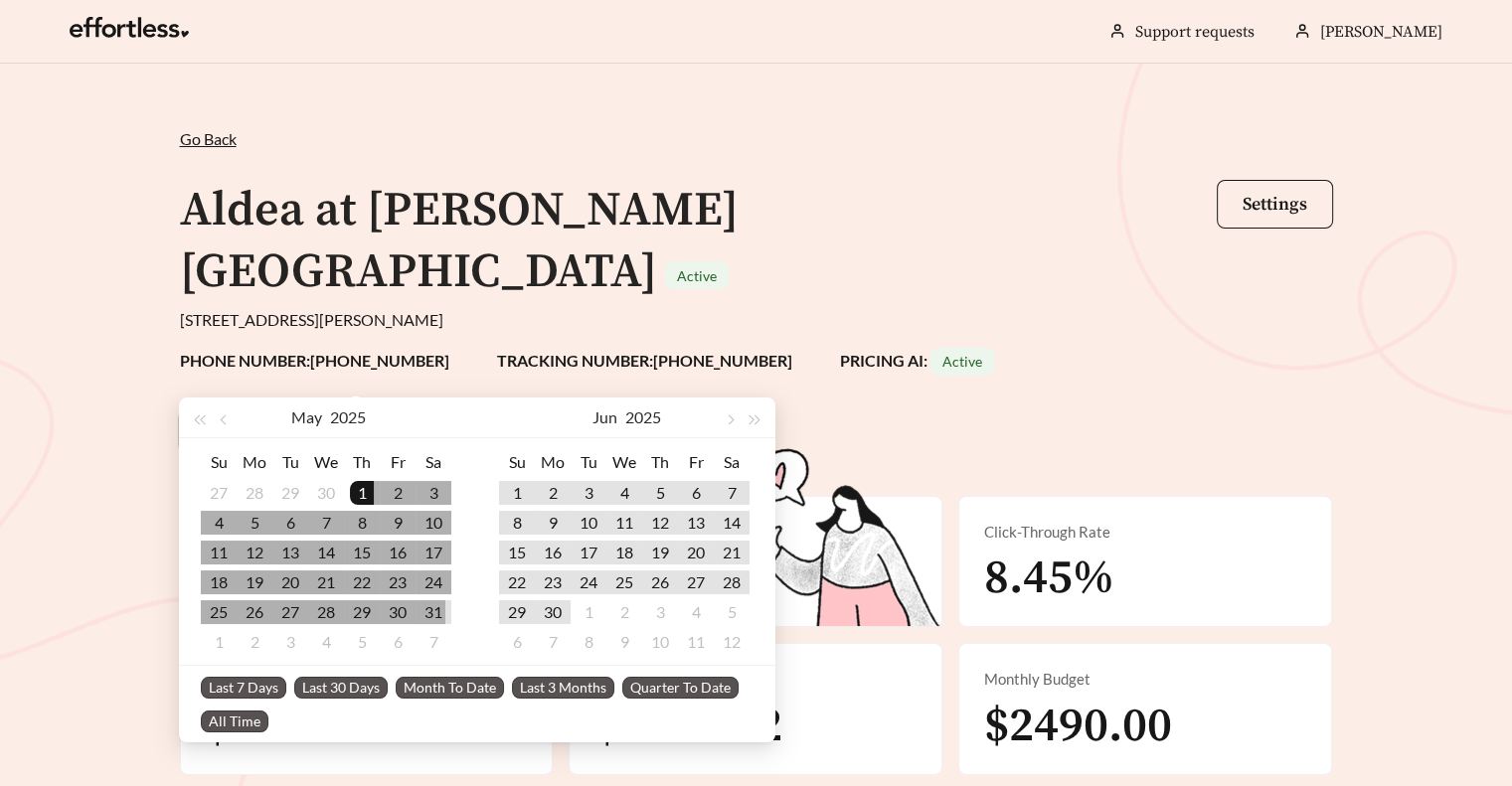 click on "31" at bounding box center (433, 612) 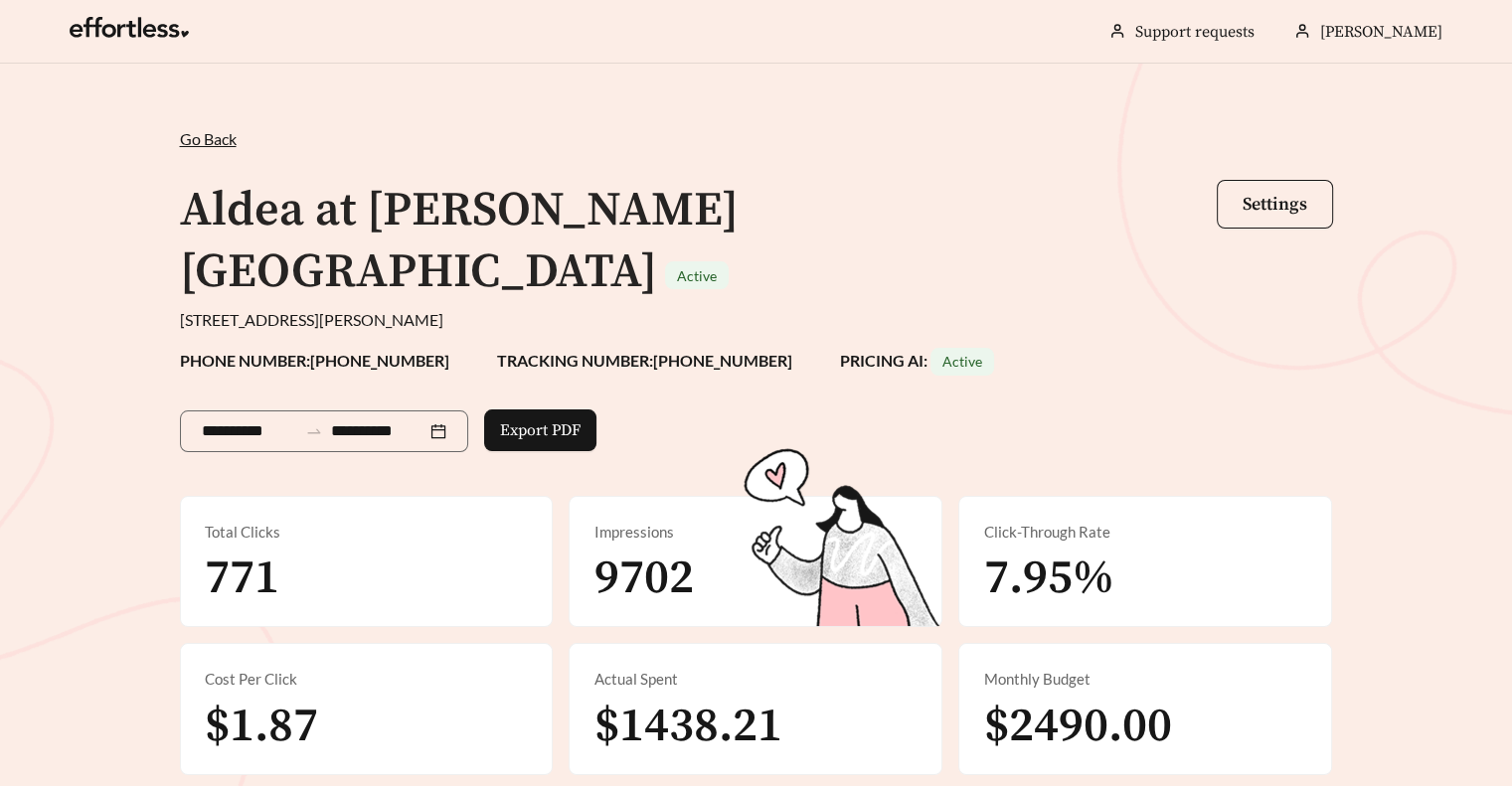 click on "**********" at bounding box center (756, 447) 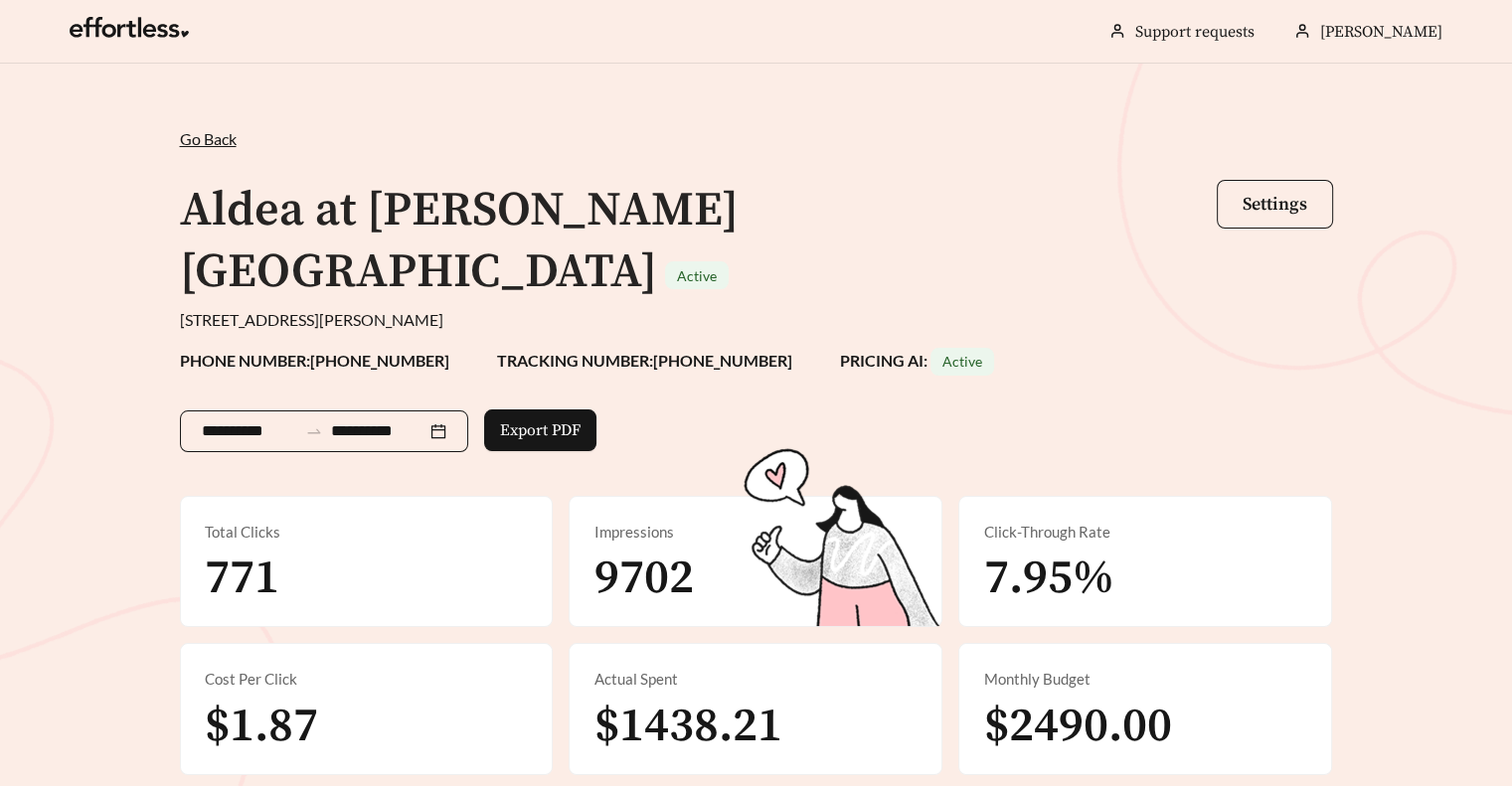 click on "**********" at bounding box center [324, 431] 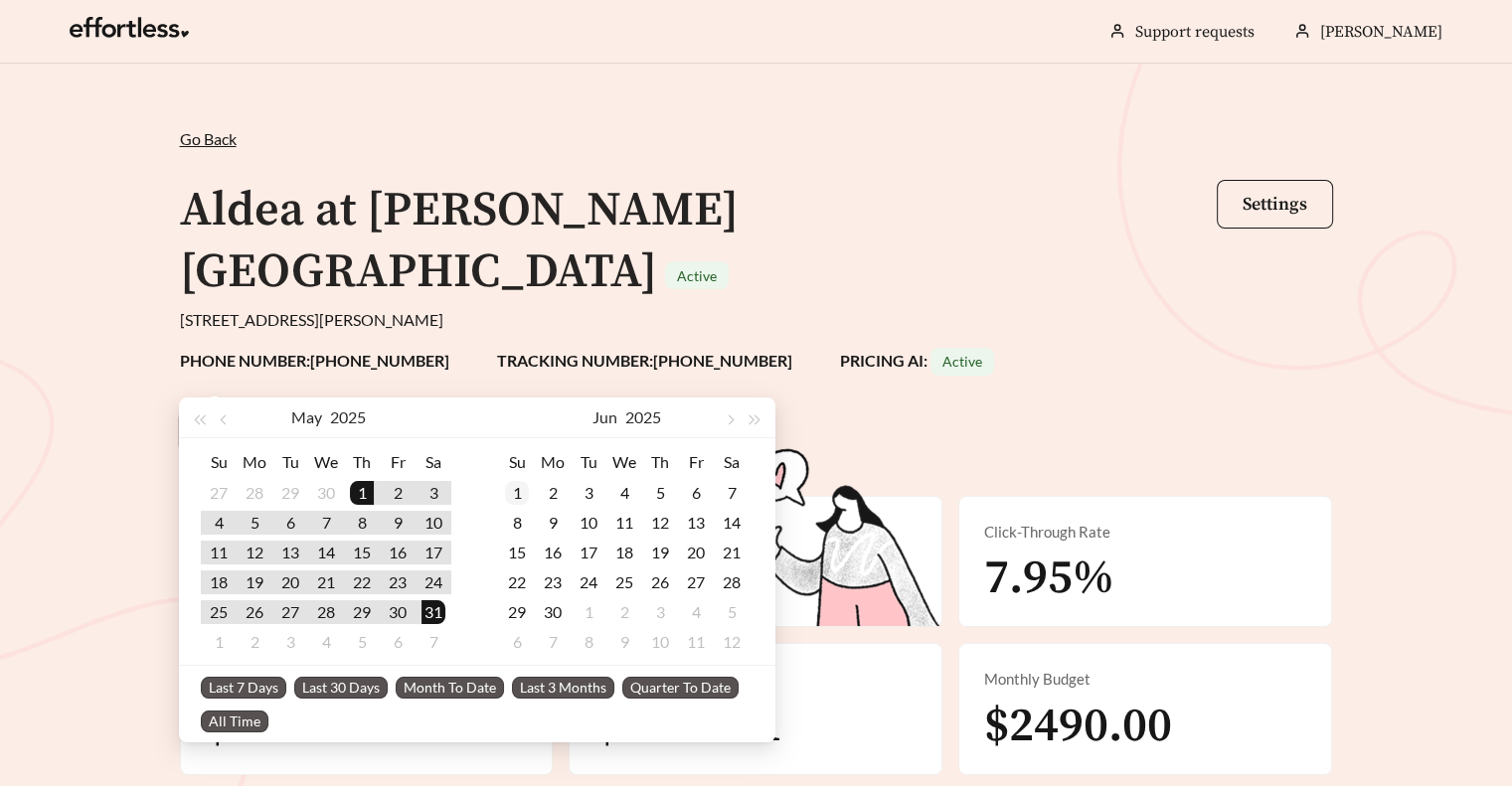 type on "**********" 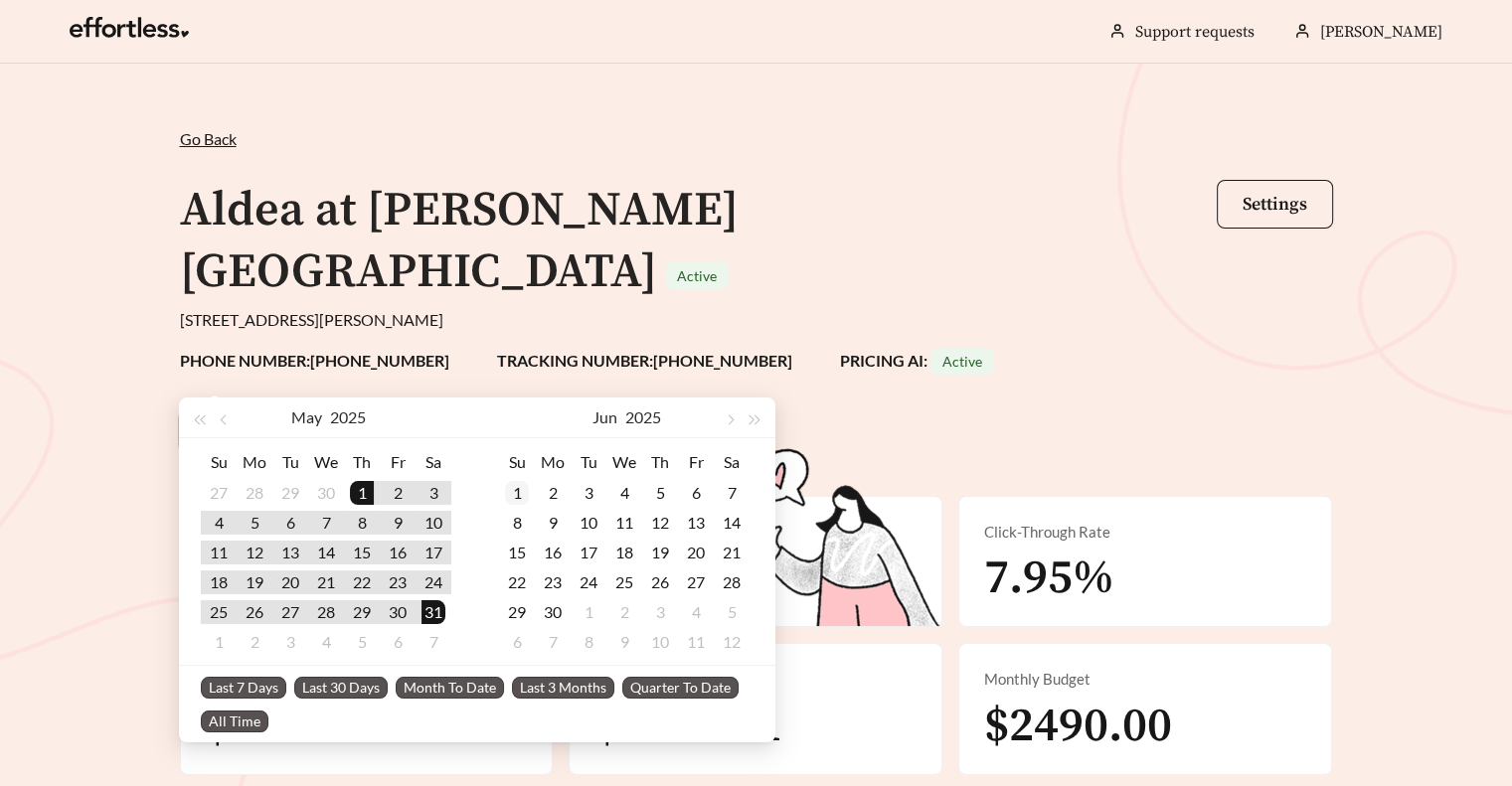 click on "1" at bounding box center (517, 493) 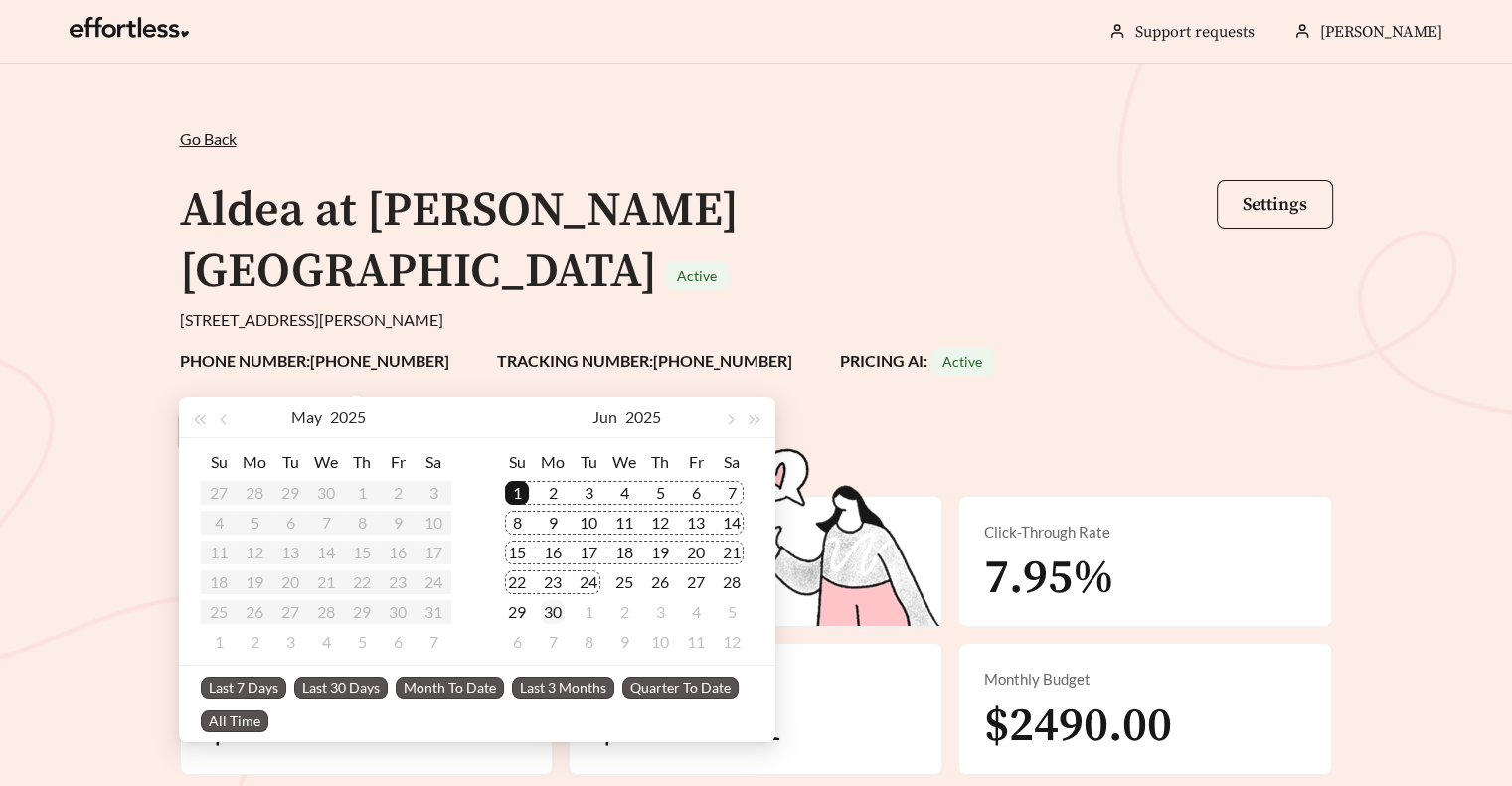type on "**********" 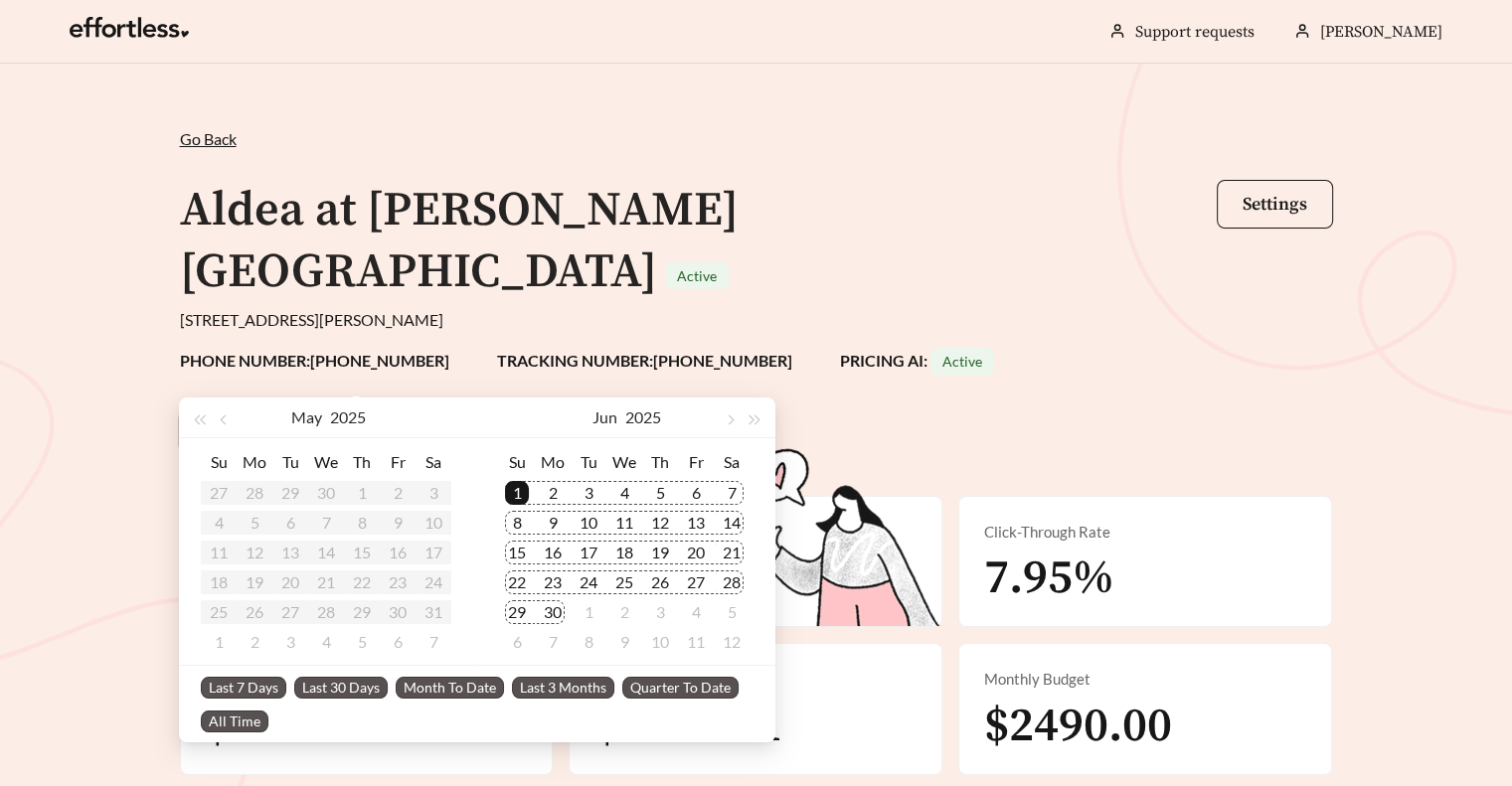 click on "30" at bounding box center (553, 612) 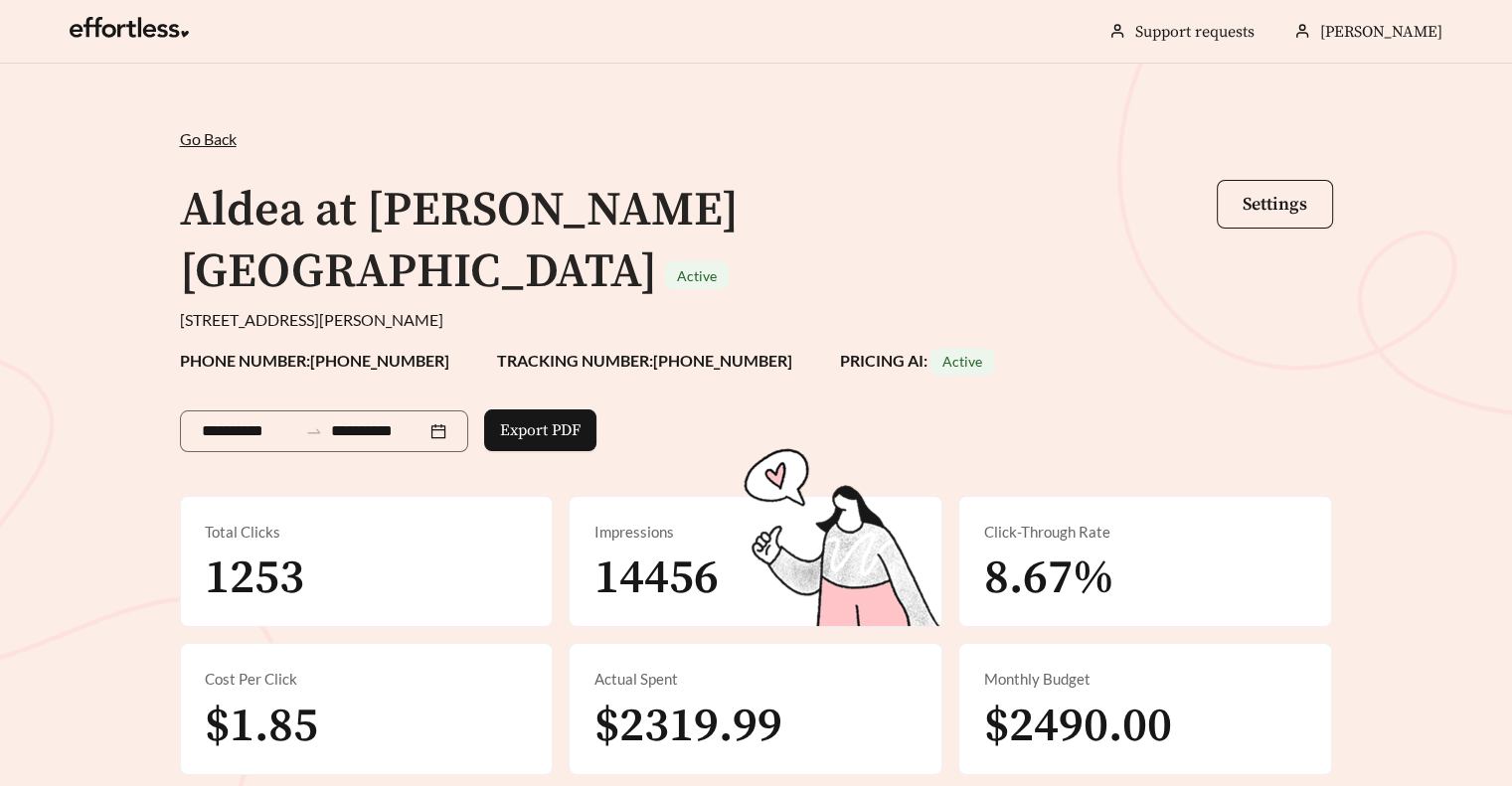 click on "Go Back" at bounding box center [208, 138] 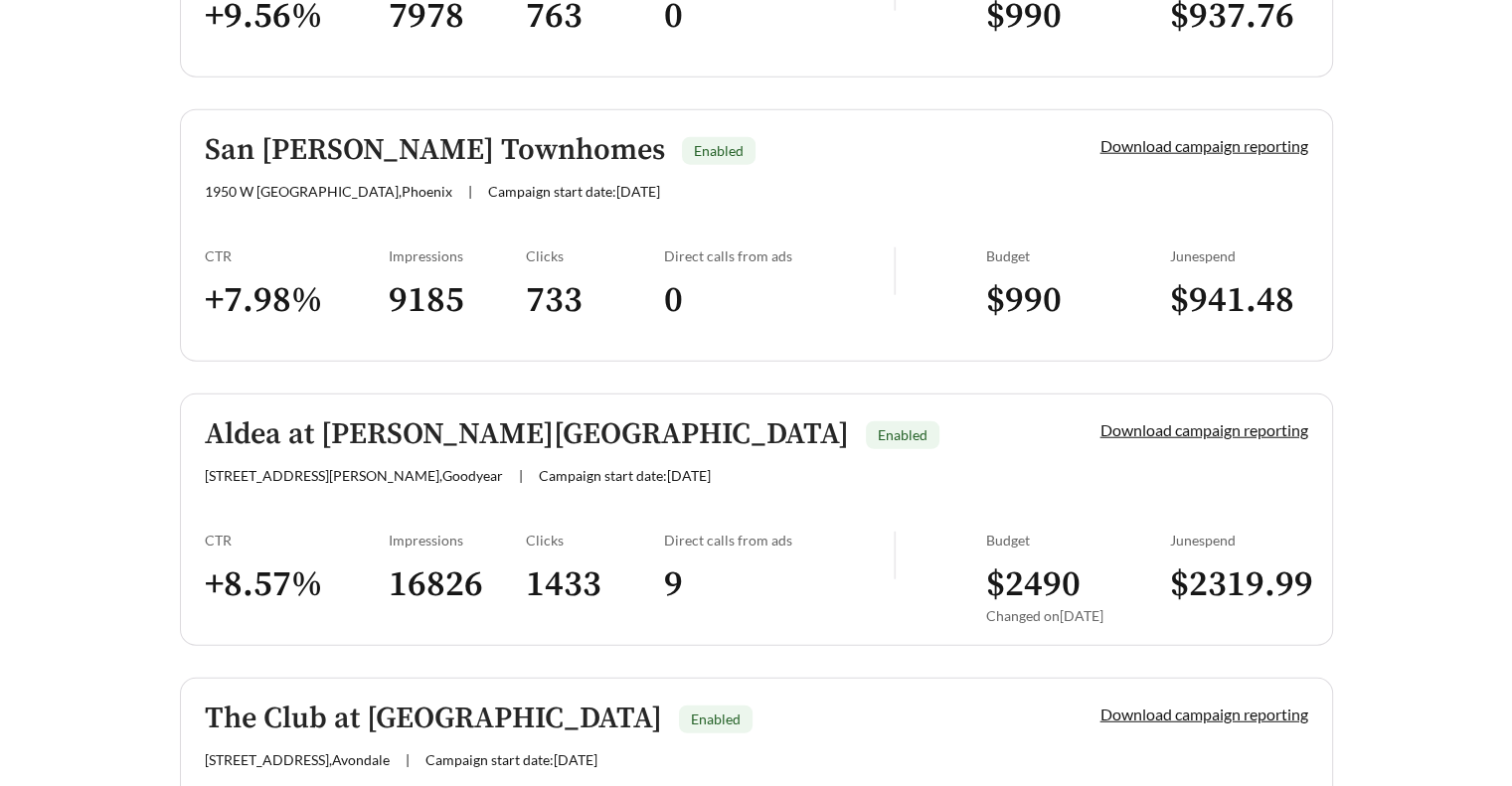 scroll, scrollTop: 5646, scrollLeft: 0, axis: vertical 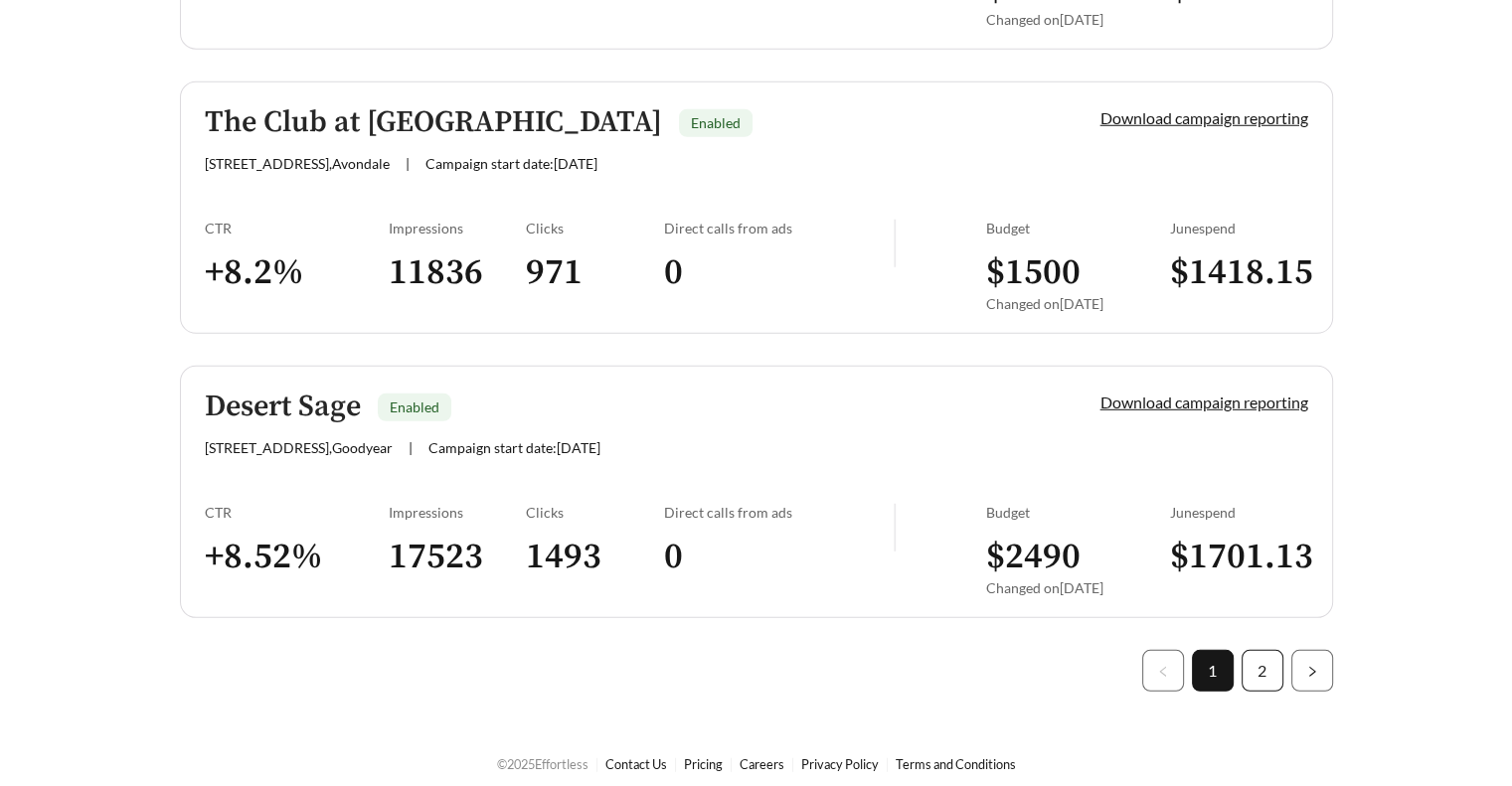 click on "2" at bounding box center [1262, 671] 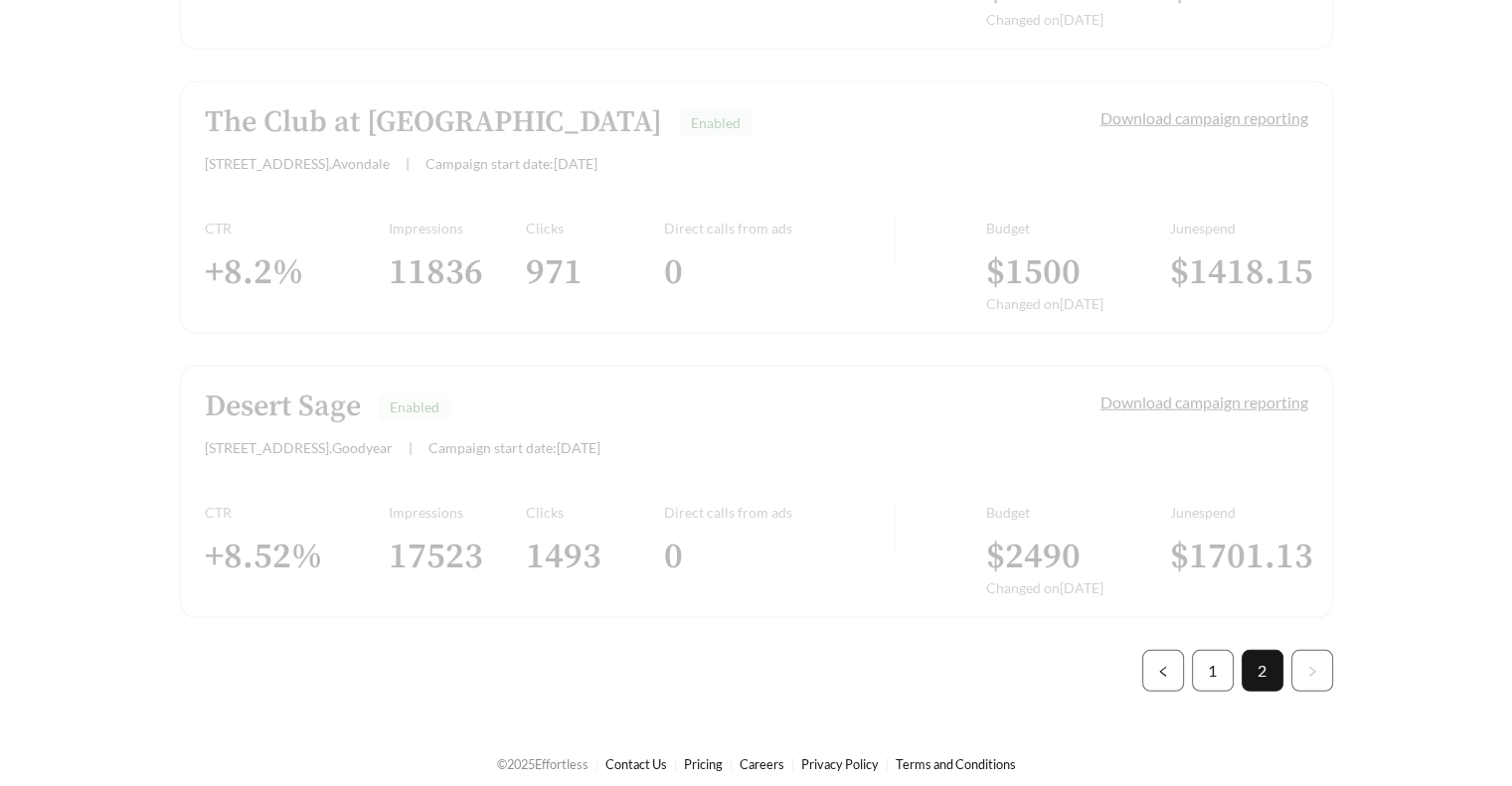 scroll, scrollTop: 542, scrollLeft: 0, axis: vertical 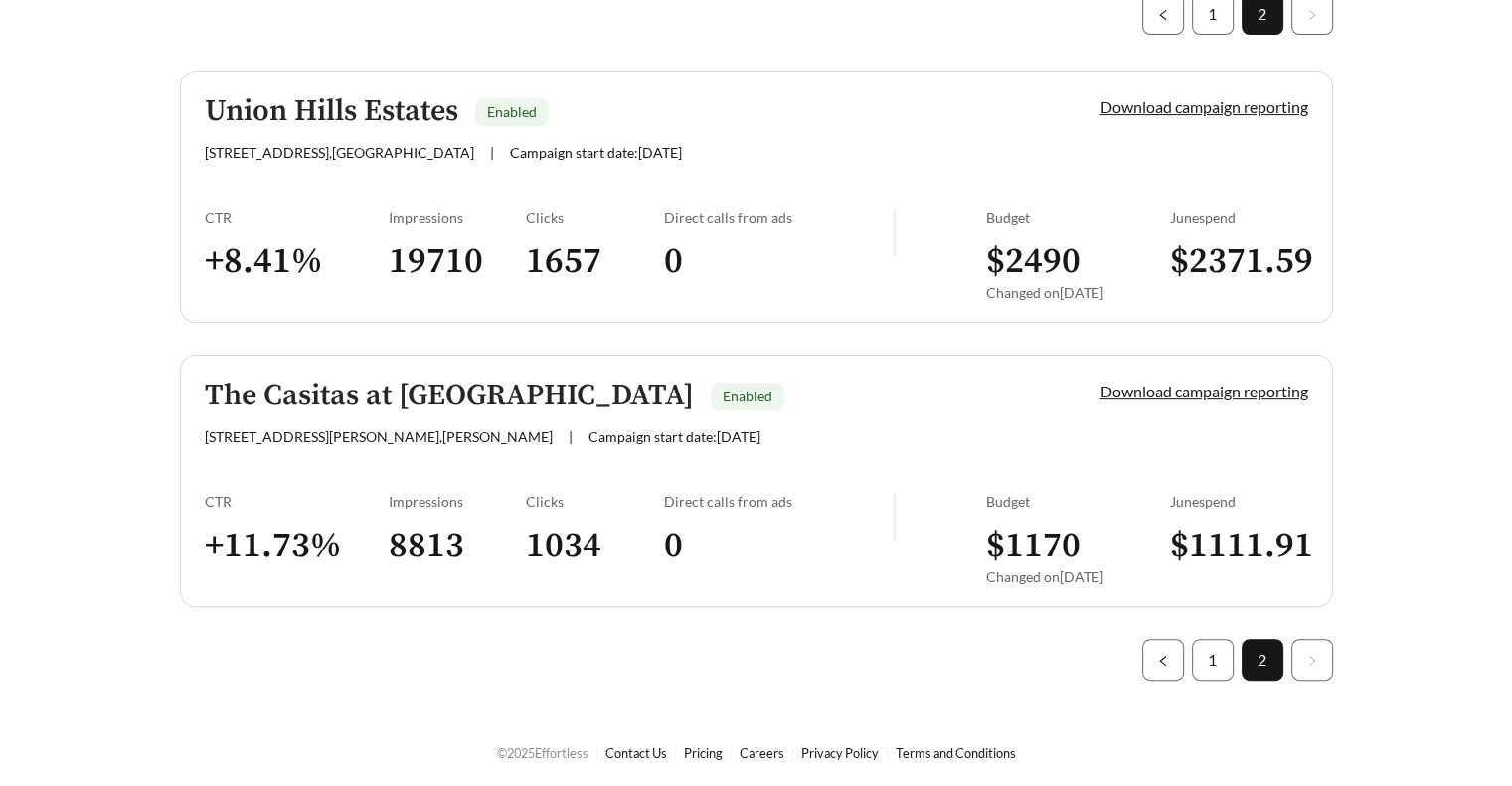 click on "**********" at bounding box center (756, 119) 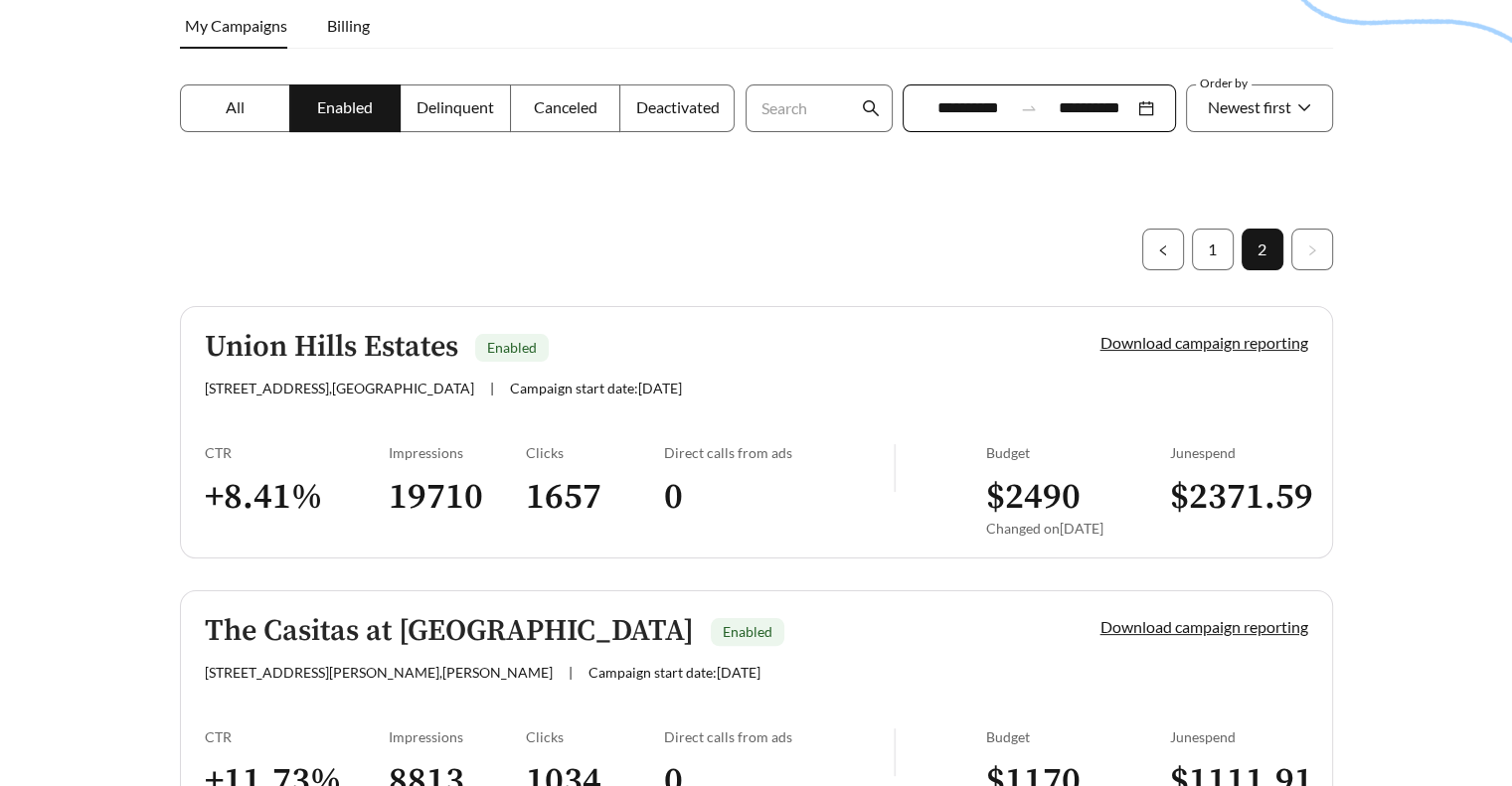 scroll, scrollTop: 542, scrollLeft: 0, axis: vertical 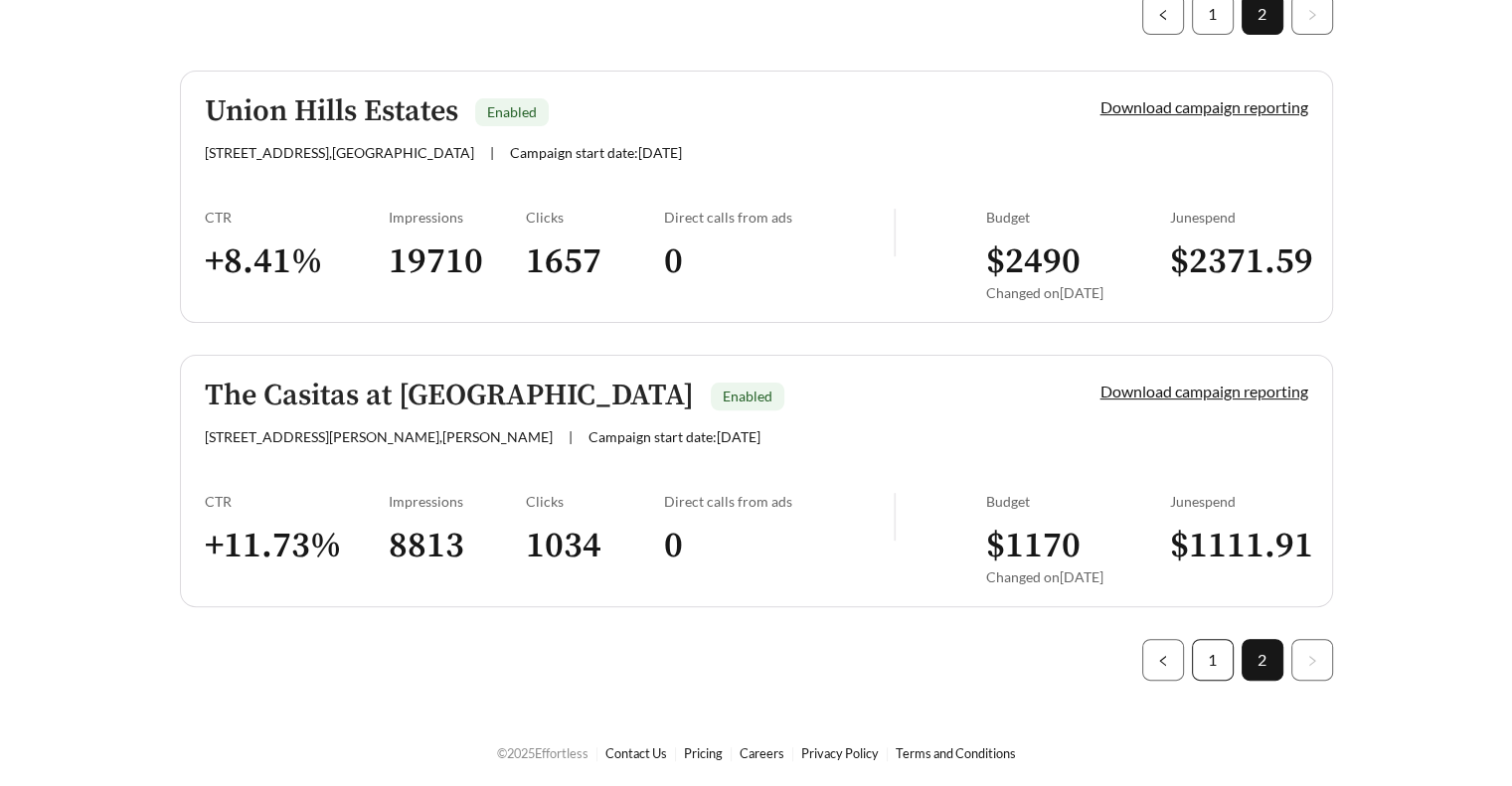 click on "1" at bounding box center (1213, 660) 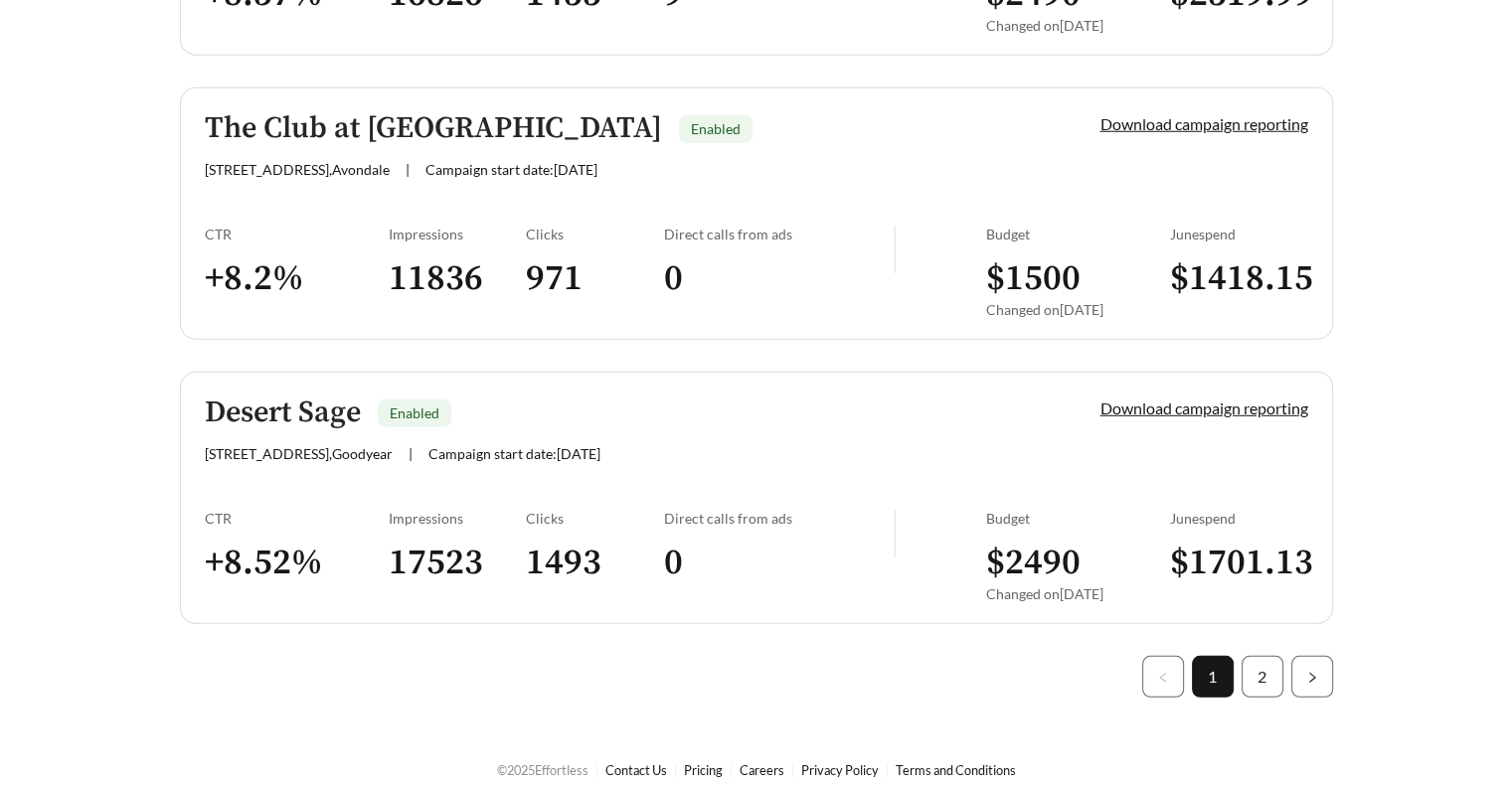 scroll, scrollTop: 5646, scrollLeft: 0, axis: vertical 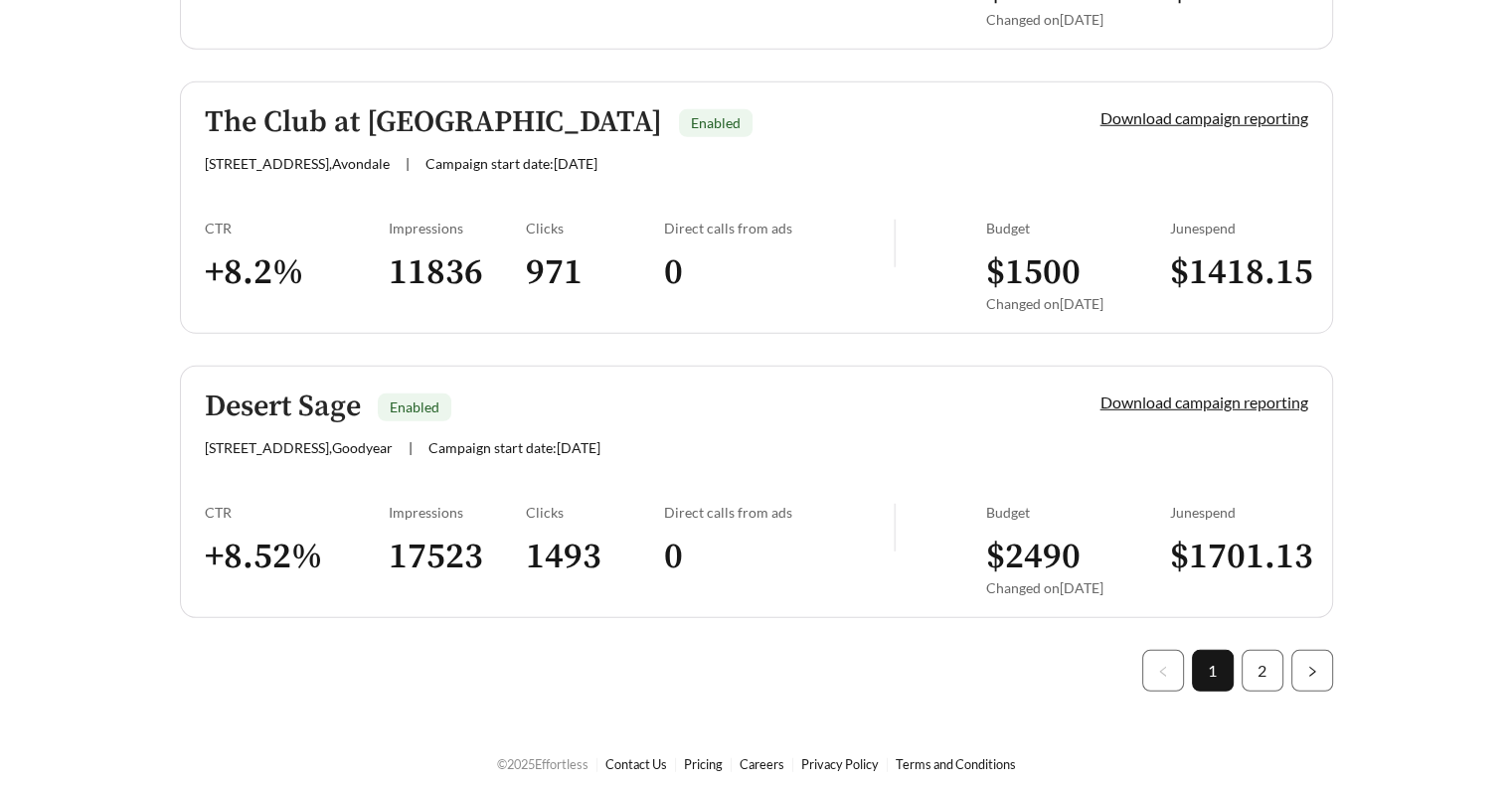 click on "Desert Sage" at bounding box center [282, 406] 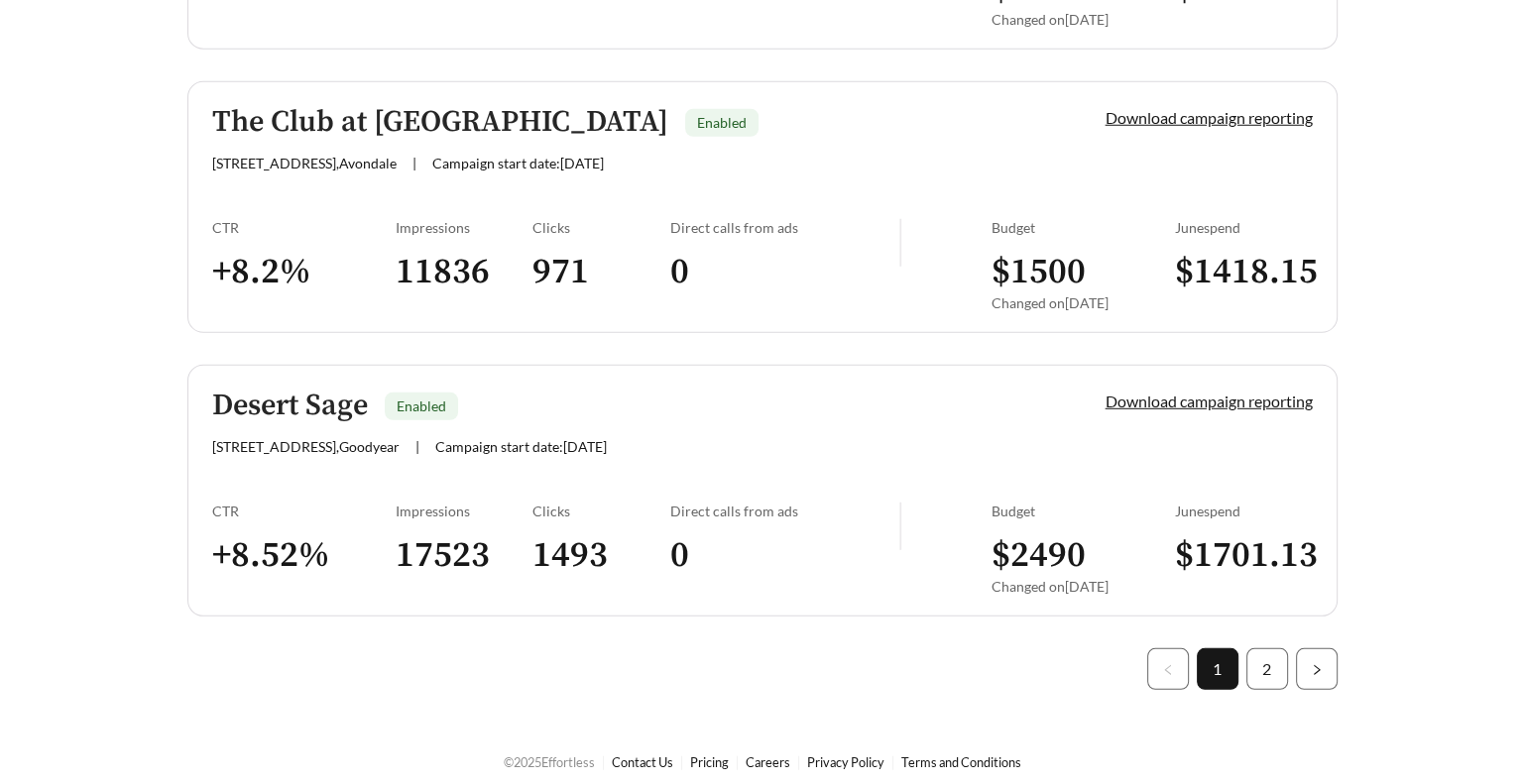 scroll, scrollTop: 0, scrollLeft: 0, axis: both 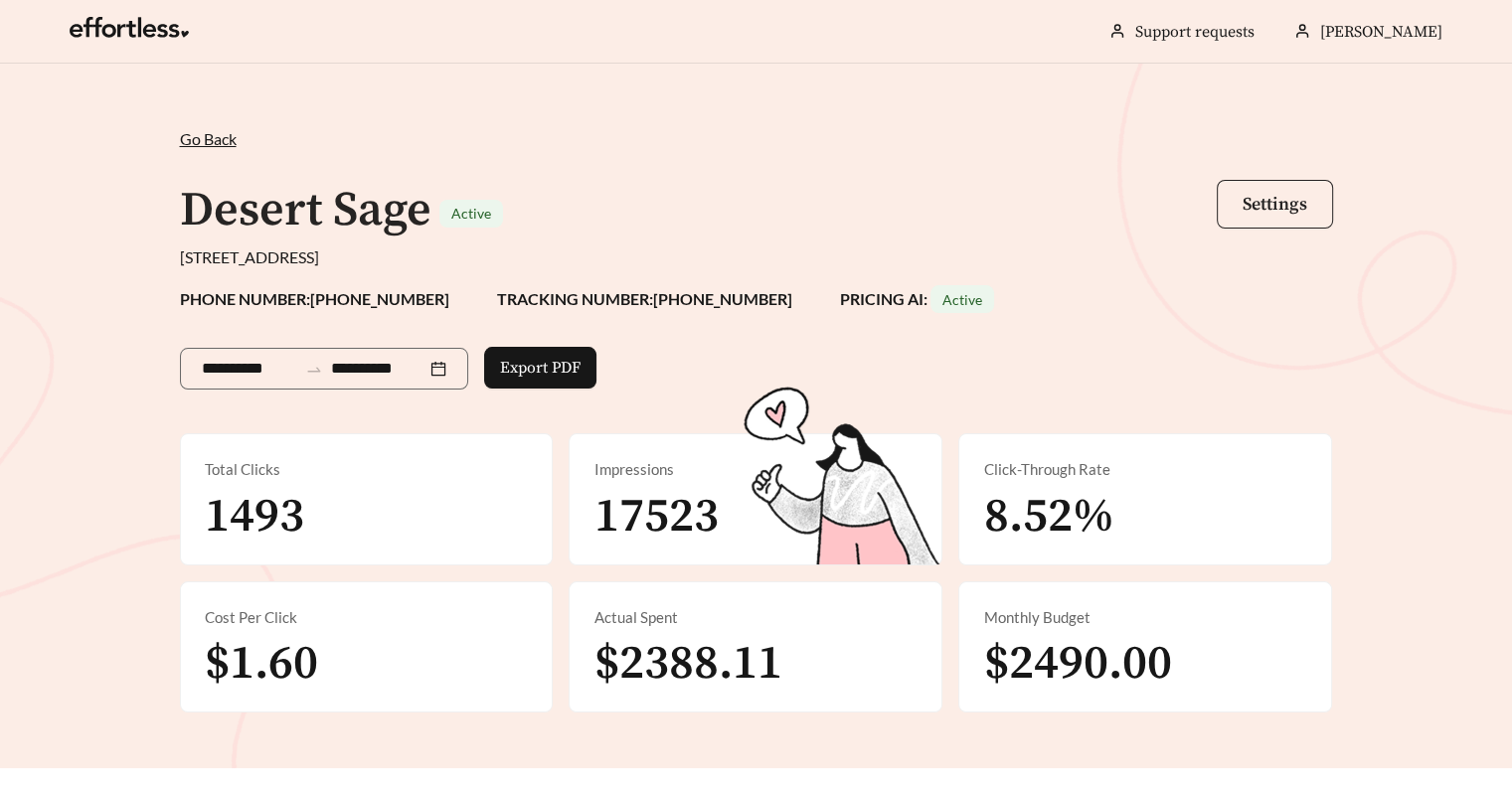 click on "Settings" at bounding box center [1274, 204] 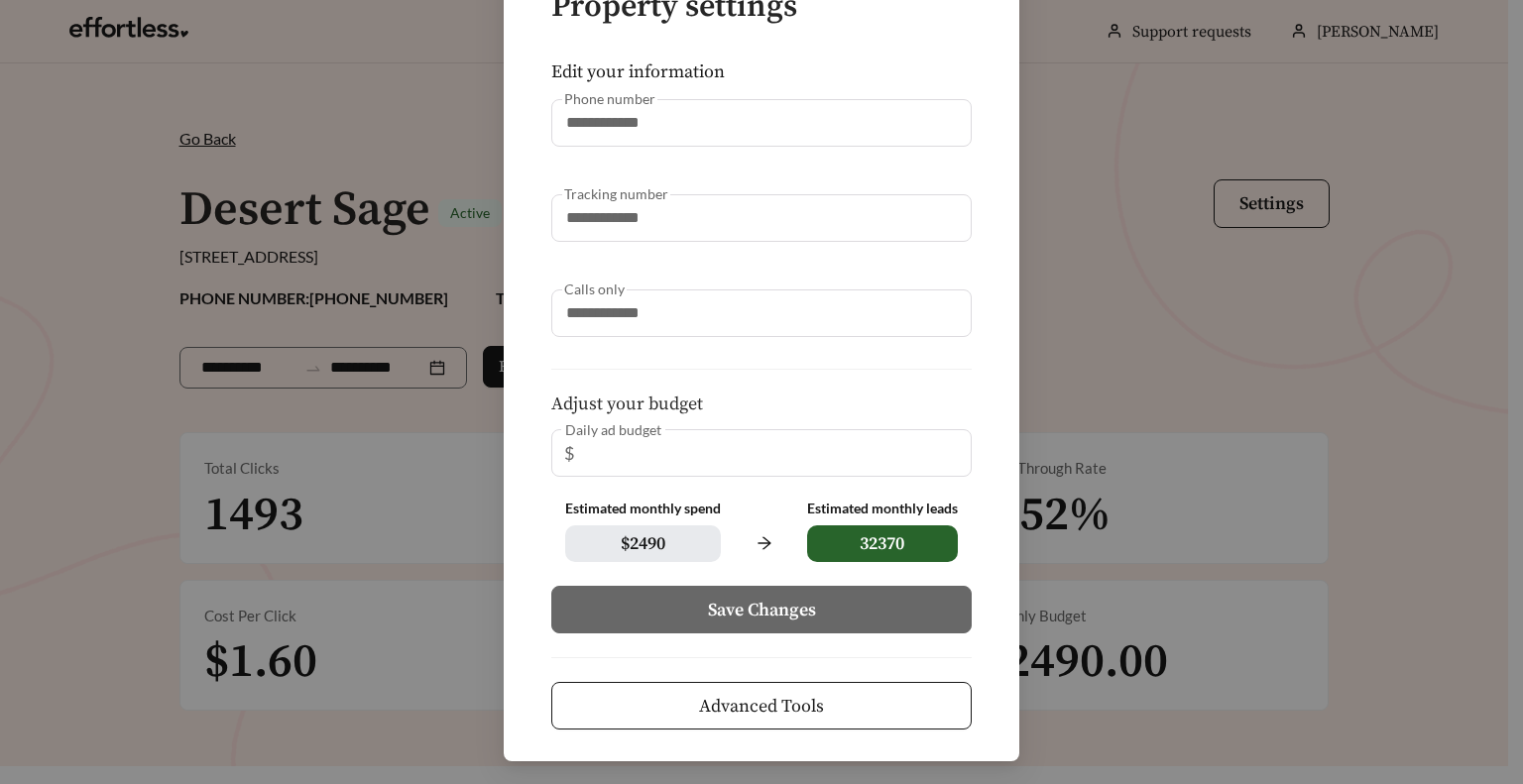 scroll, scrollTop: 173, scrollLeft: 0, axis: vertical 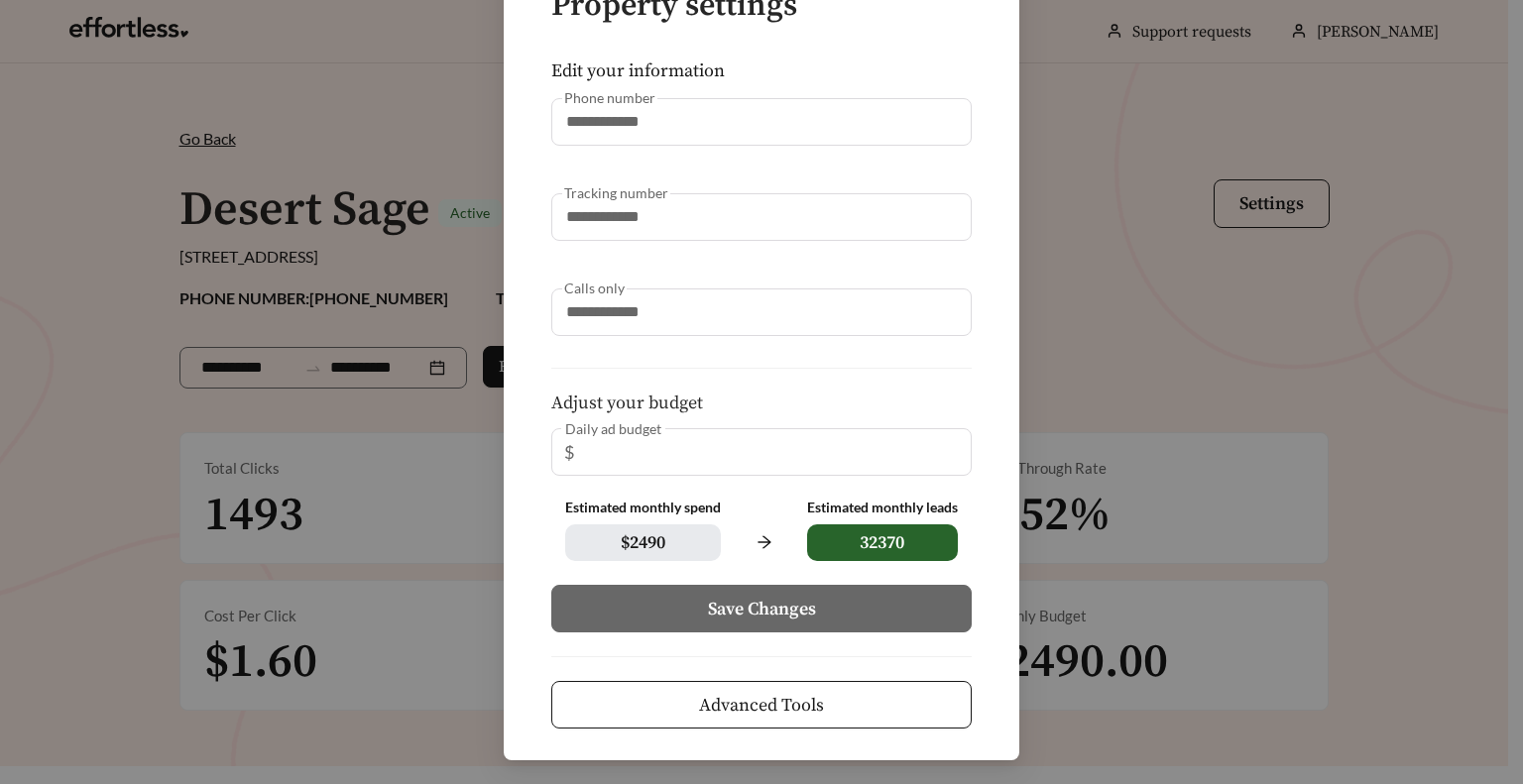 click on "**********" at bounding box center [762, 392] 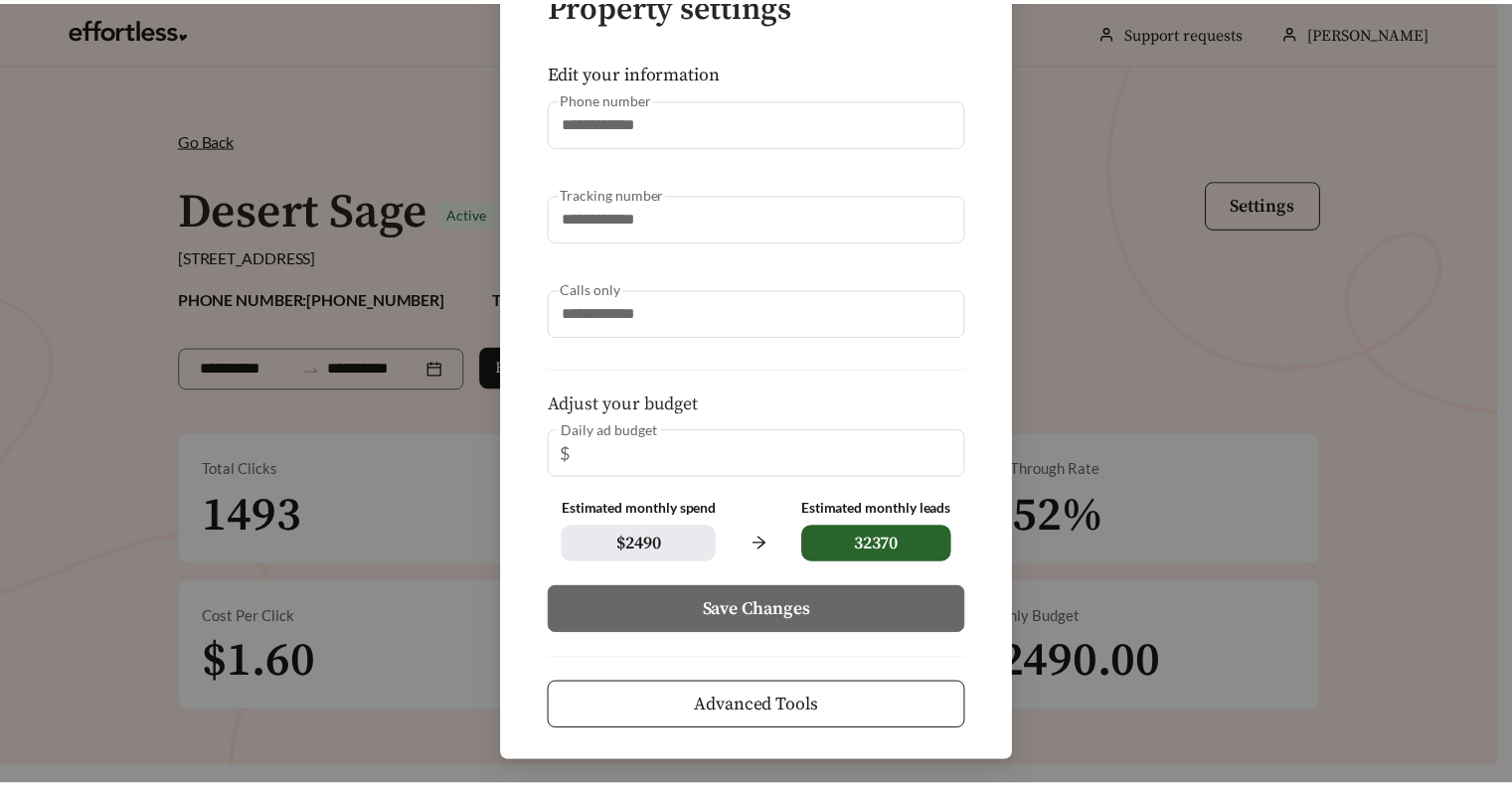 scroll, scrollTop: 75, scrollLeft: 0, axis: vertical 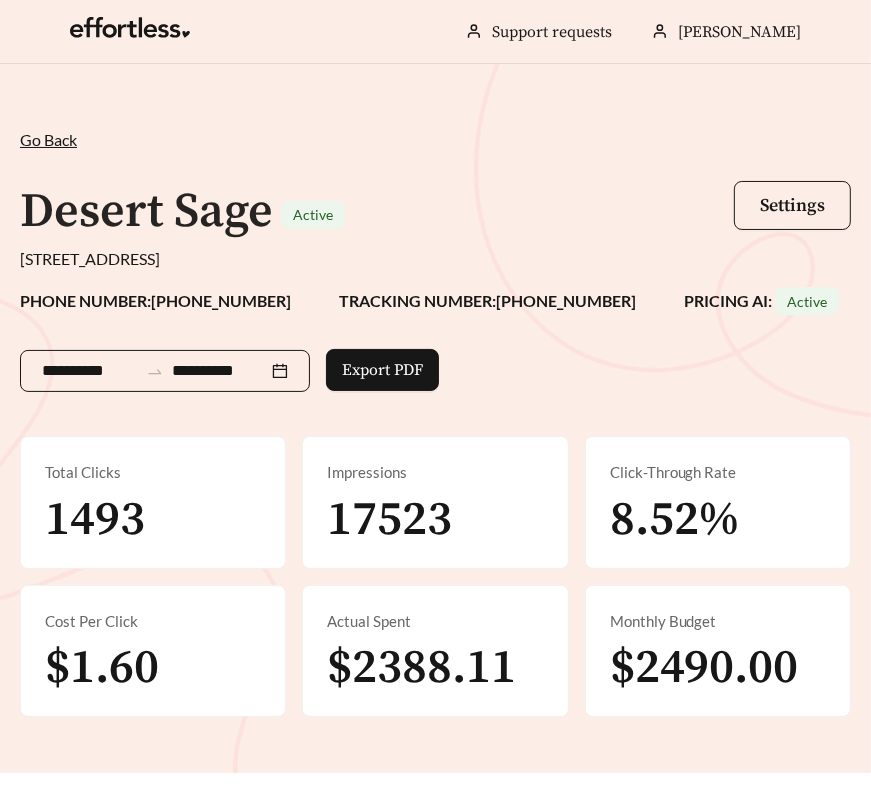 click on "**********" at bounding box center [165, 371] 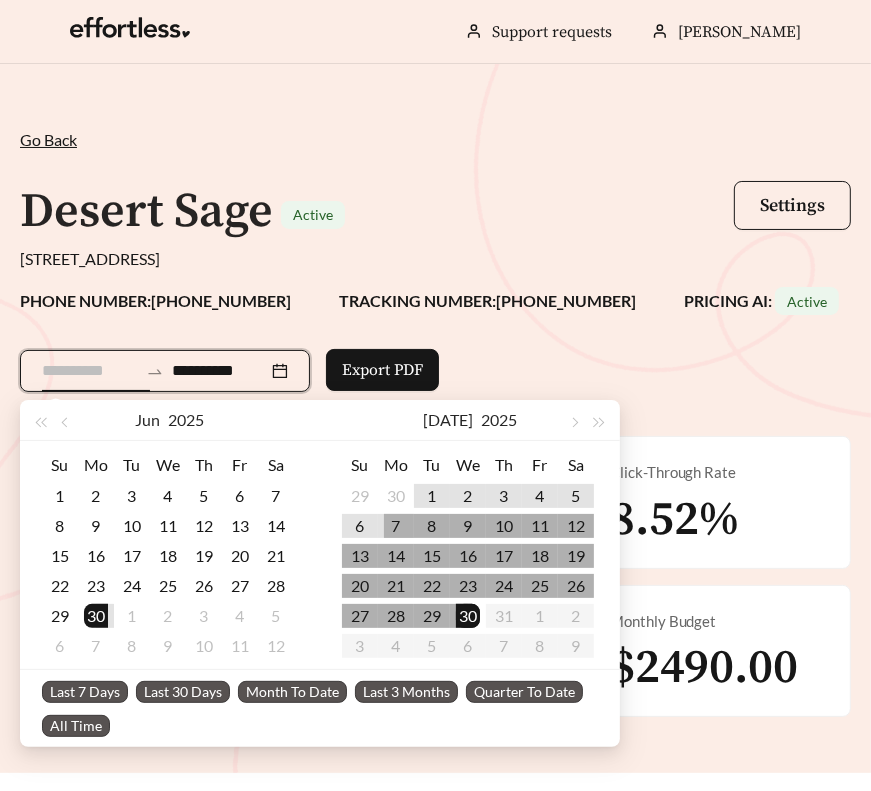 type on "**********" 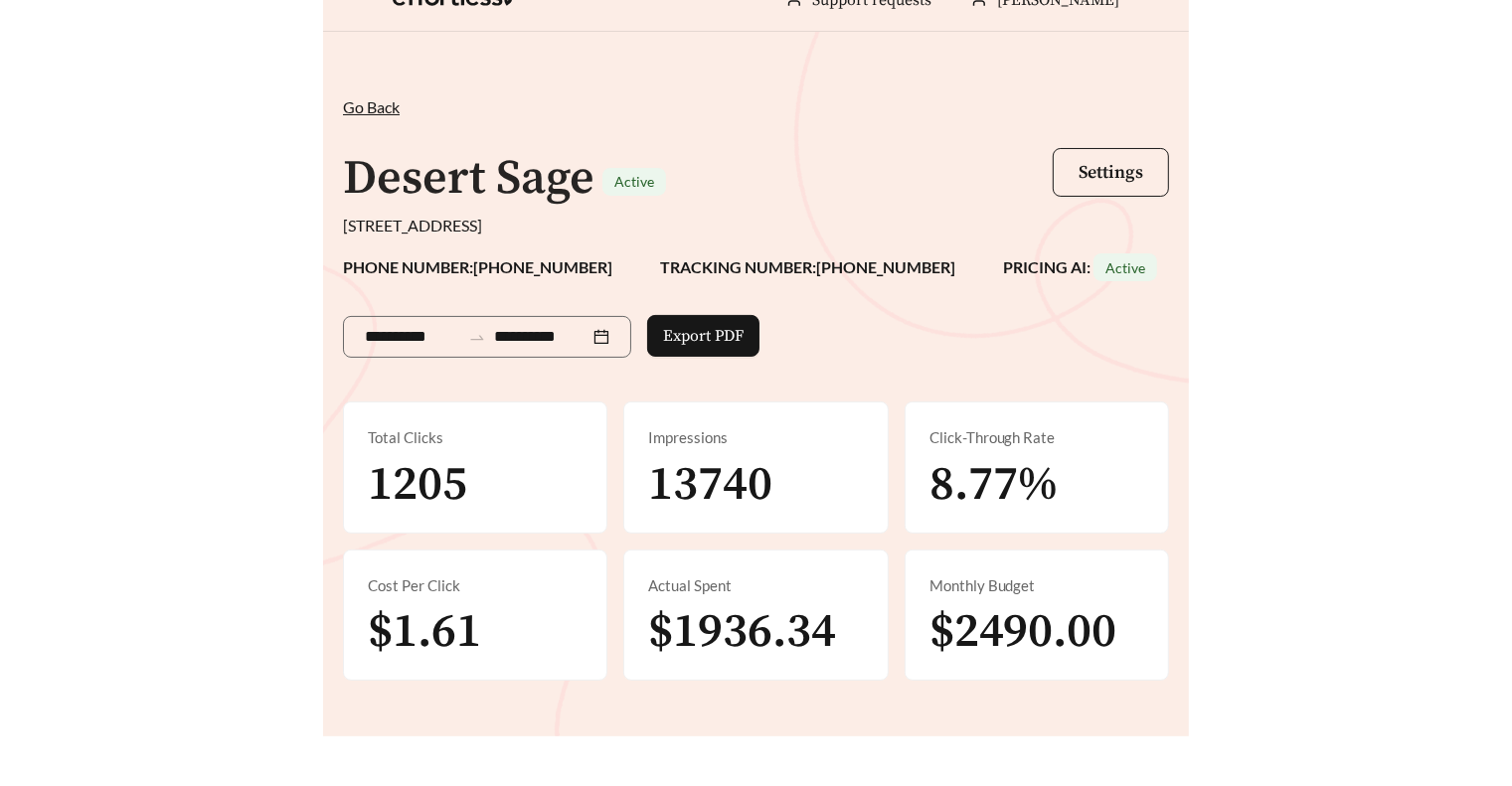 scroll, scrollTop: 0, scrollLeft: 0, axis: both 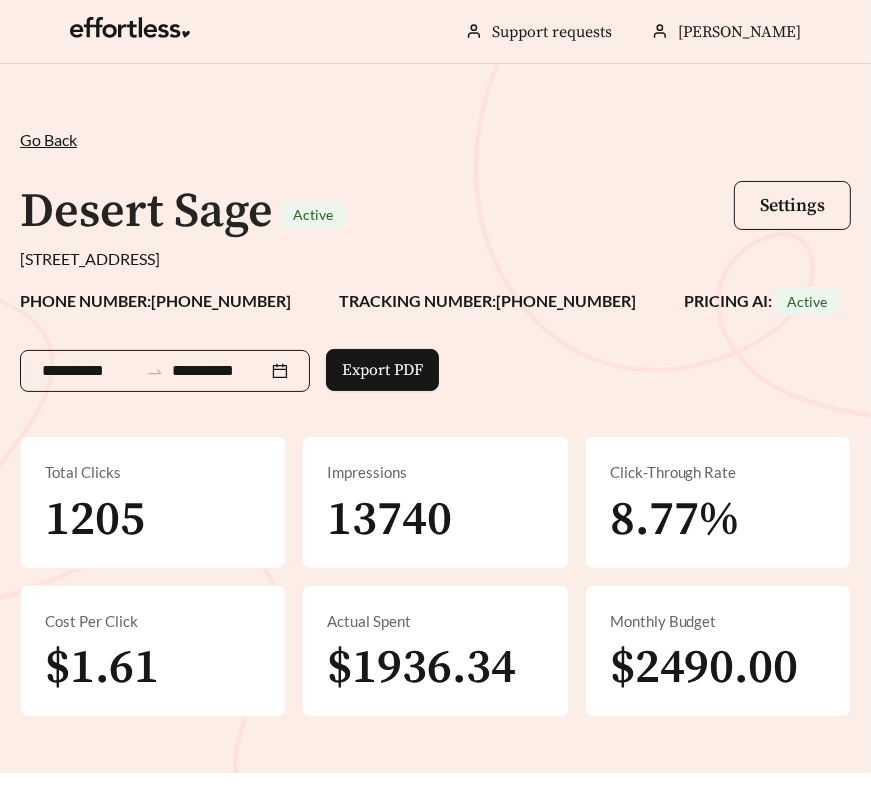 click on "**********" at bounding box center (165, 371) 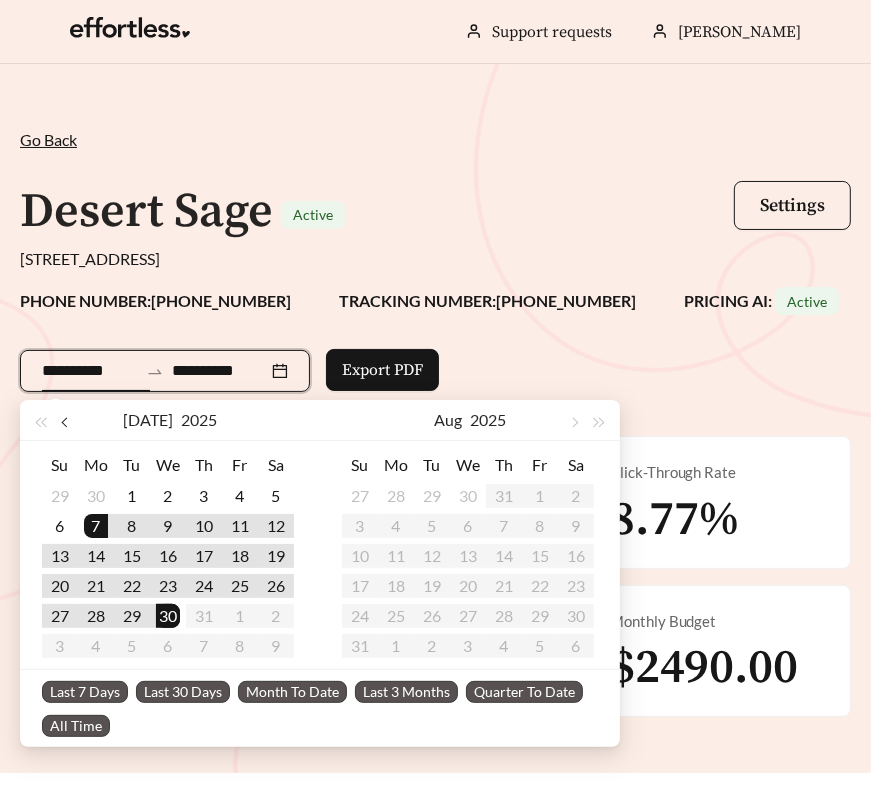click at bounding box center [67, 420] 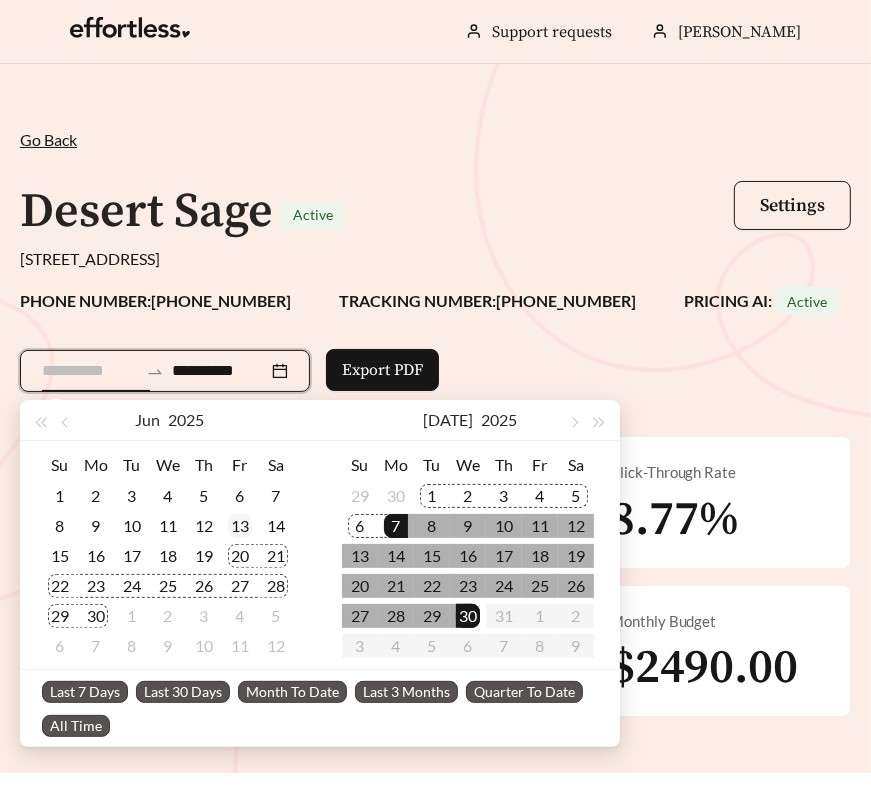 type on "**********" 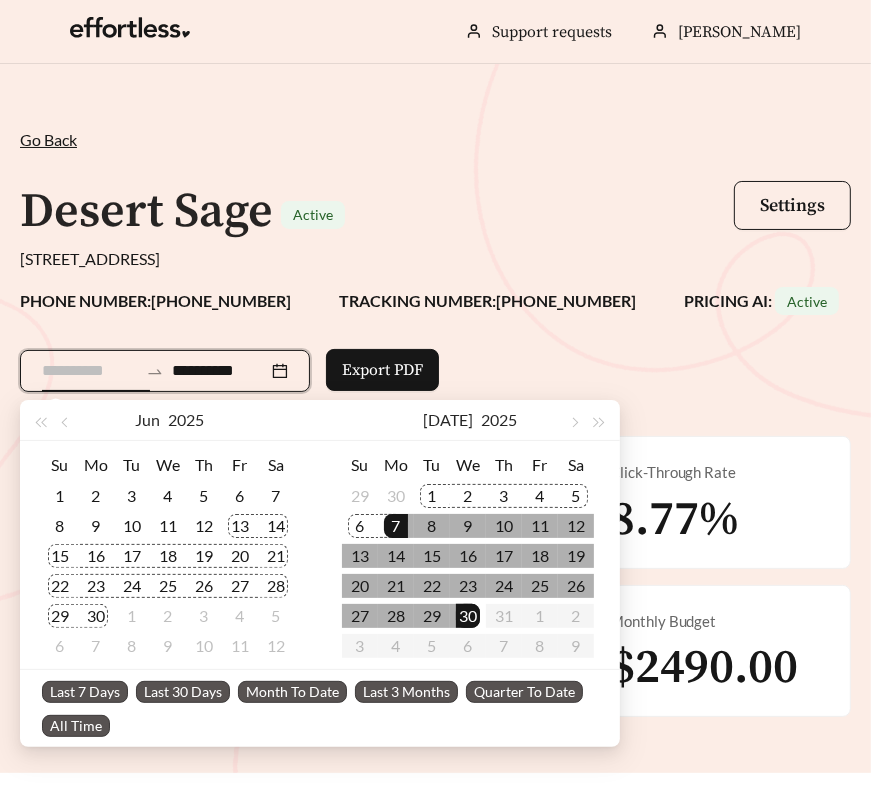 click on "13" at bounding box center [240, 526] 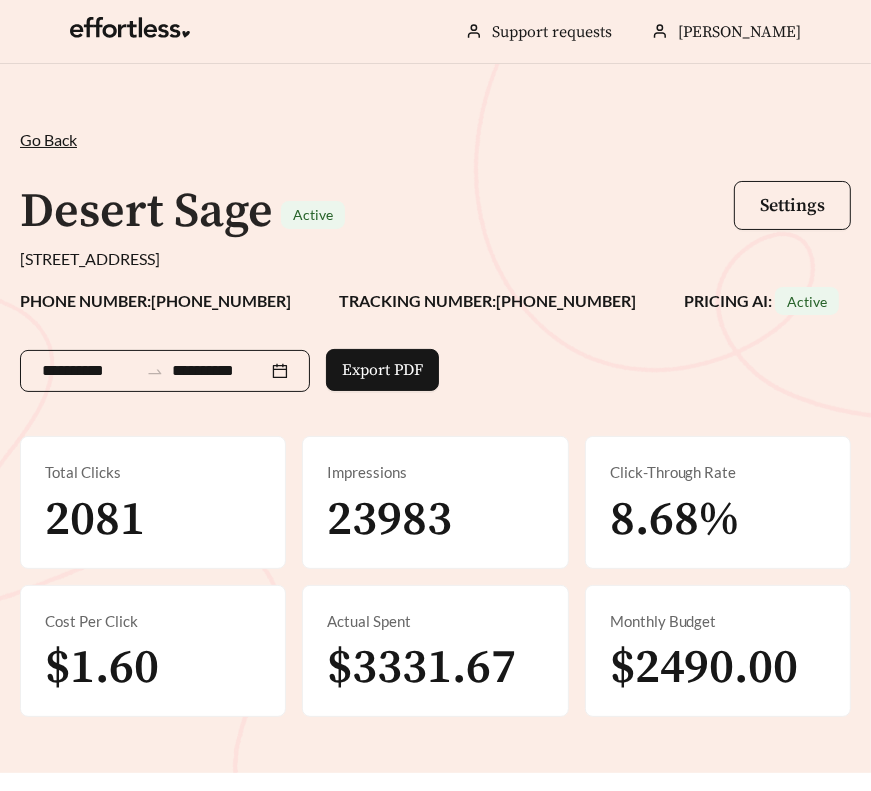 click on "**********" at bounding box center [220, 371] 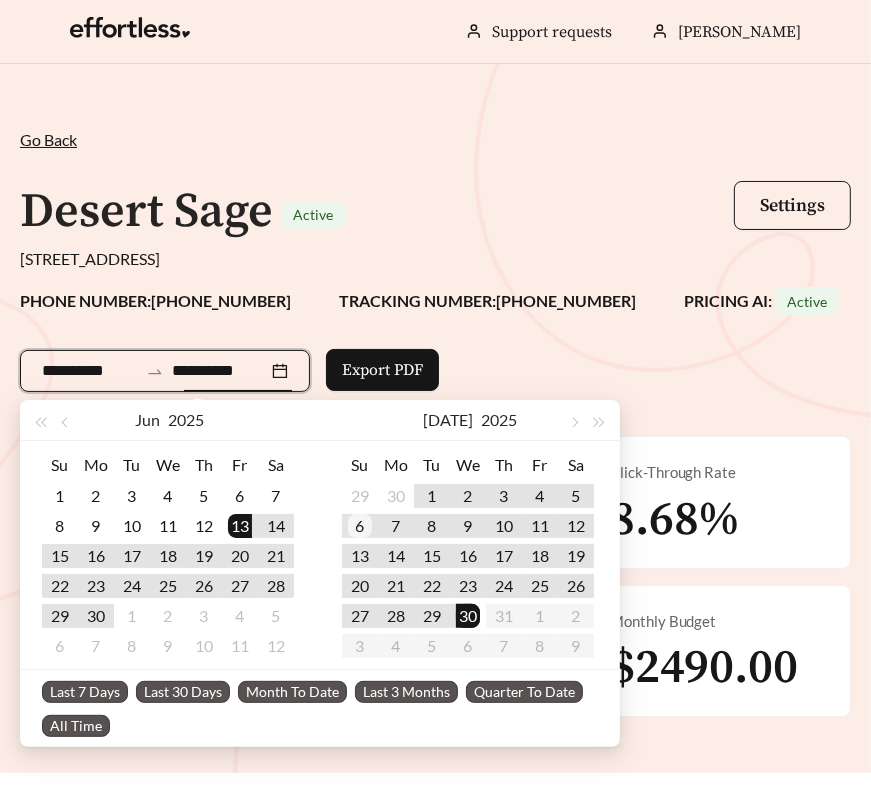 type on "**********" 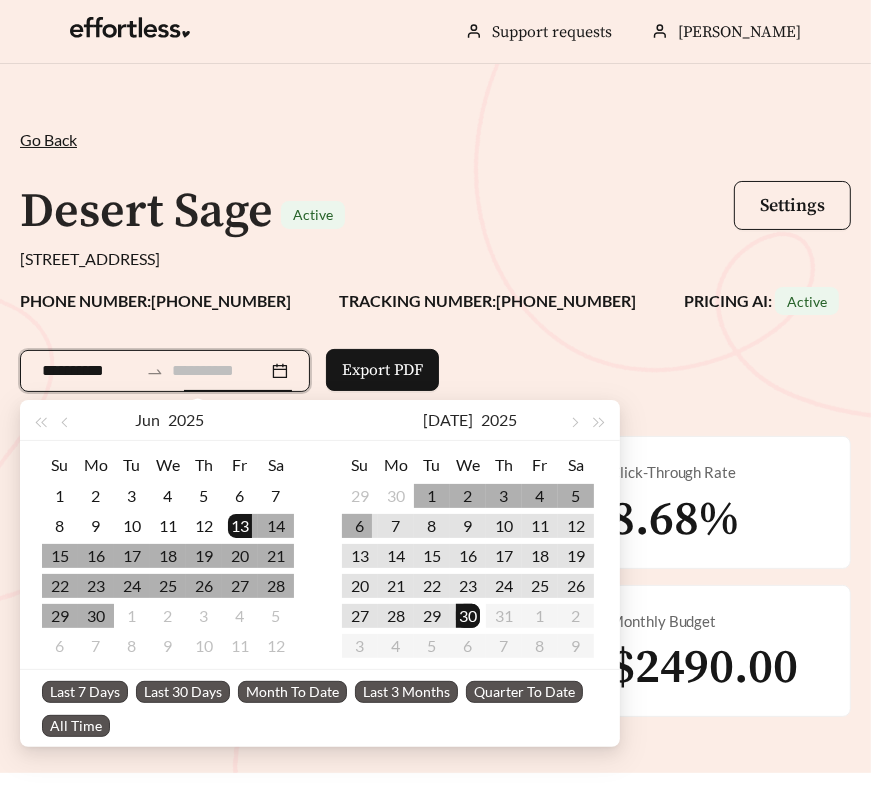 click on "6" at bounding box center (360, 526) 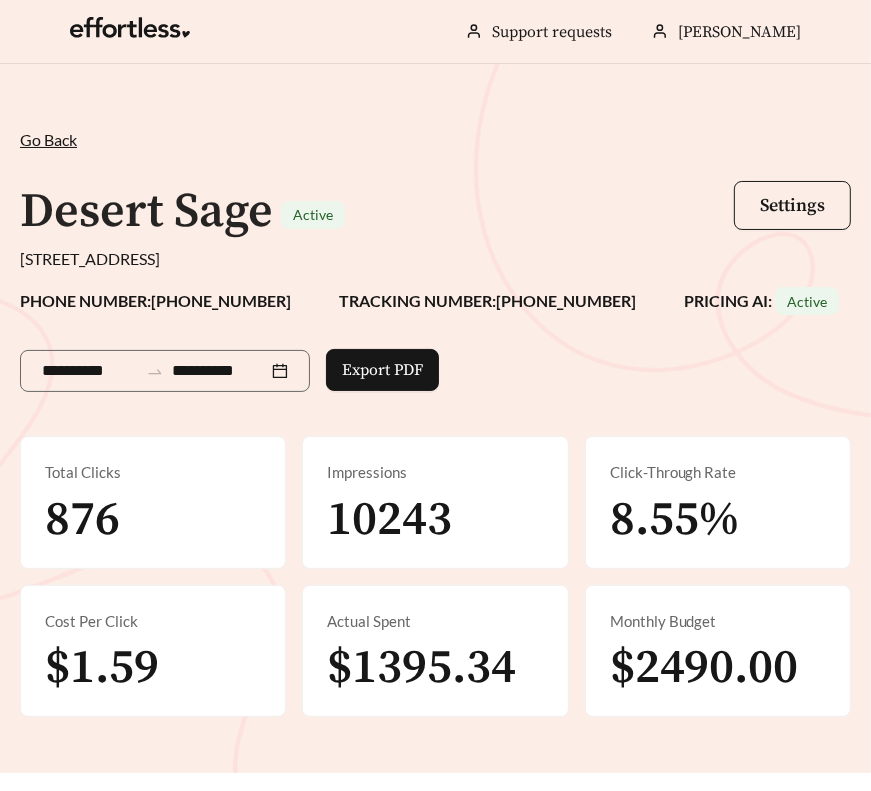 click on "**********" at bounding box center (165, 367) 